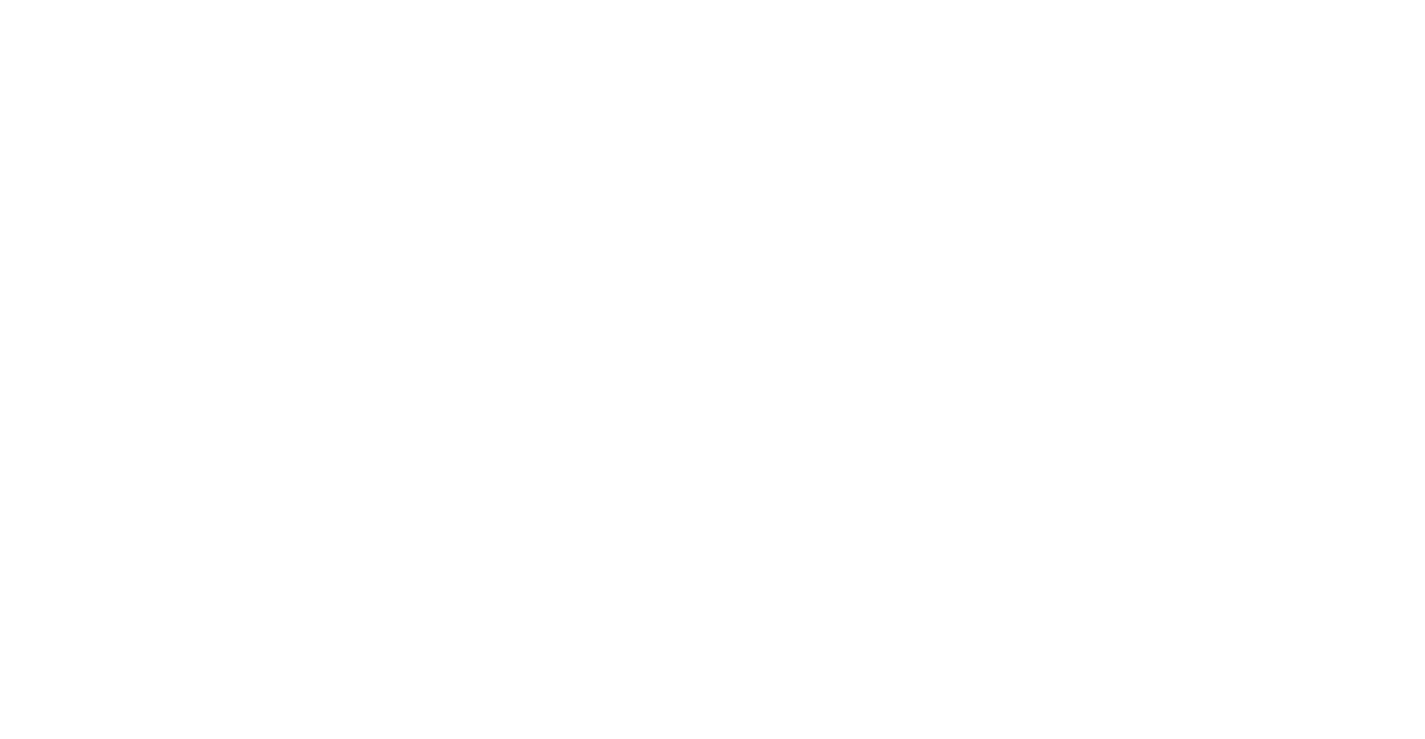 scroll, scrollTop: 0, scrollLeft: 0, axis: both 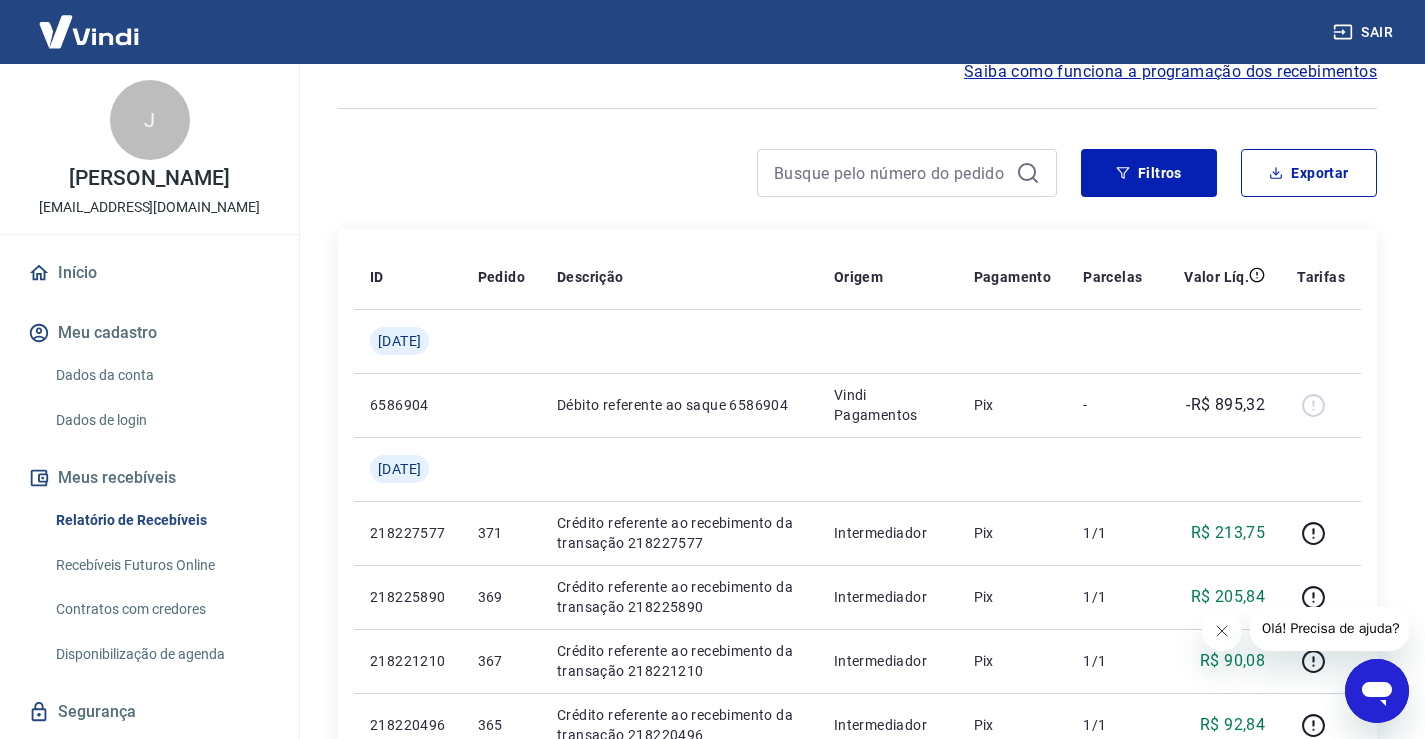 click 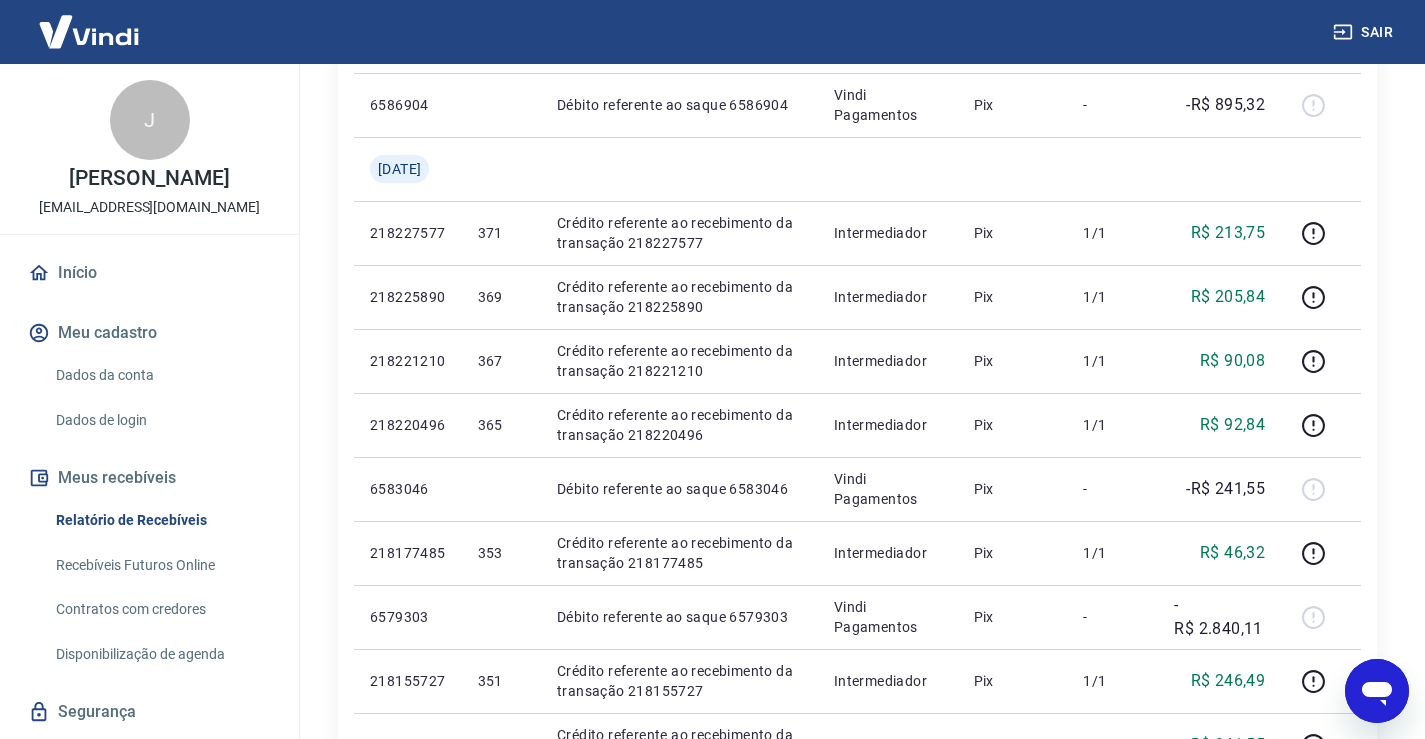 scroll, scrollTop: 500, scrollLeft: 0, axis: vertical 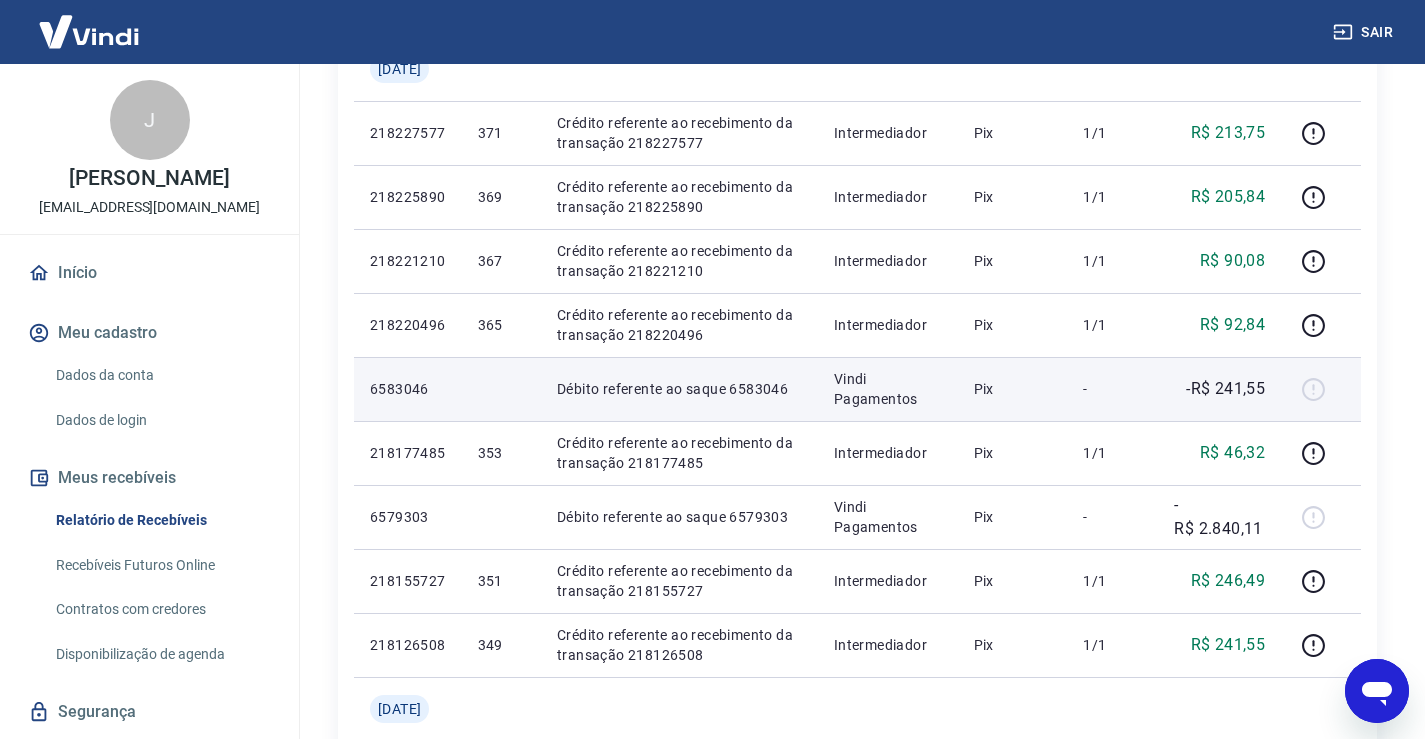 click at bounding box center (1321, 389) 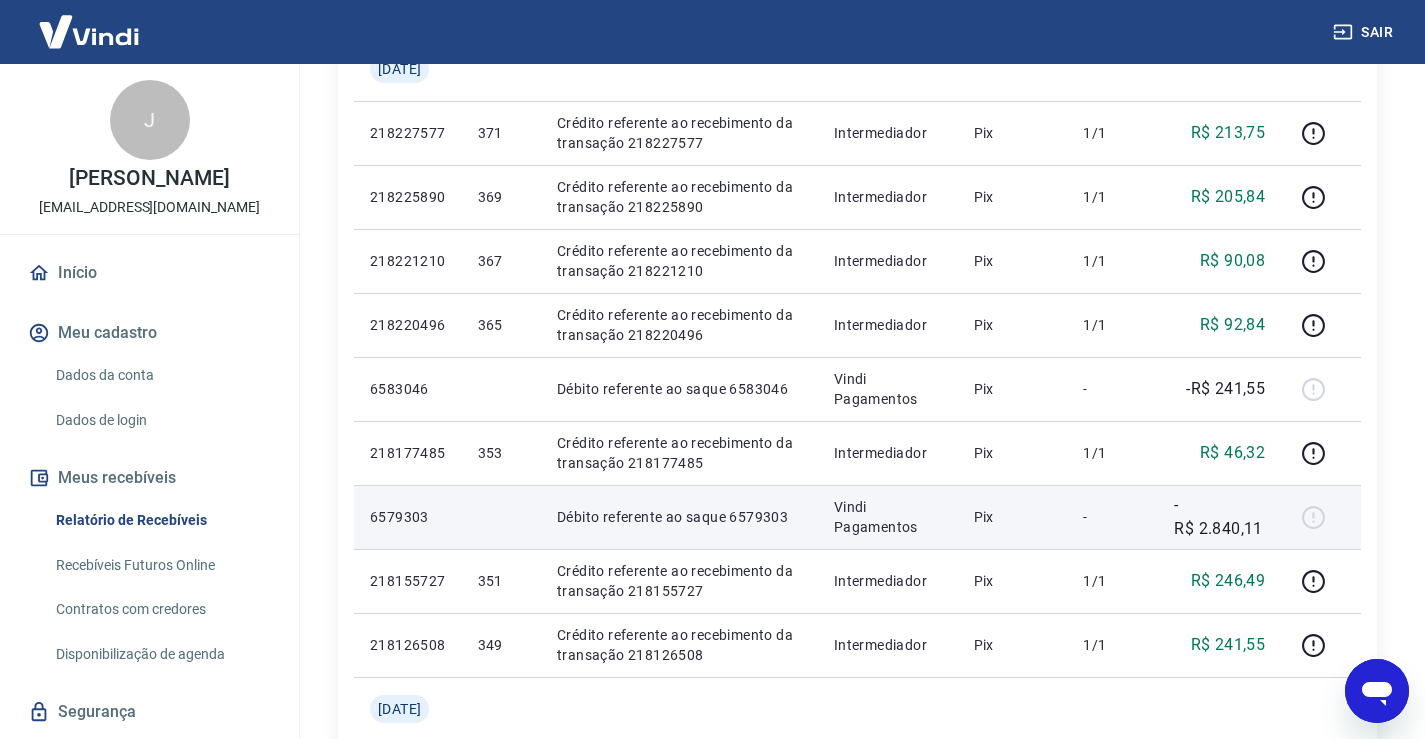 click at bounding box center [1321, 517] 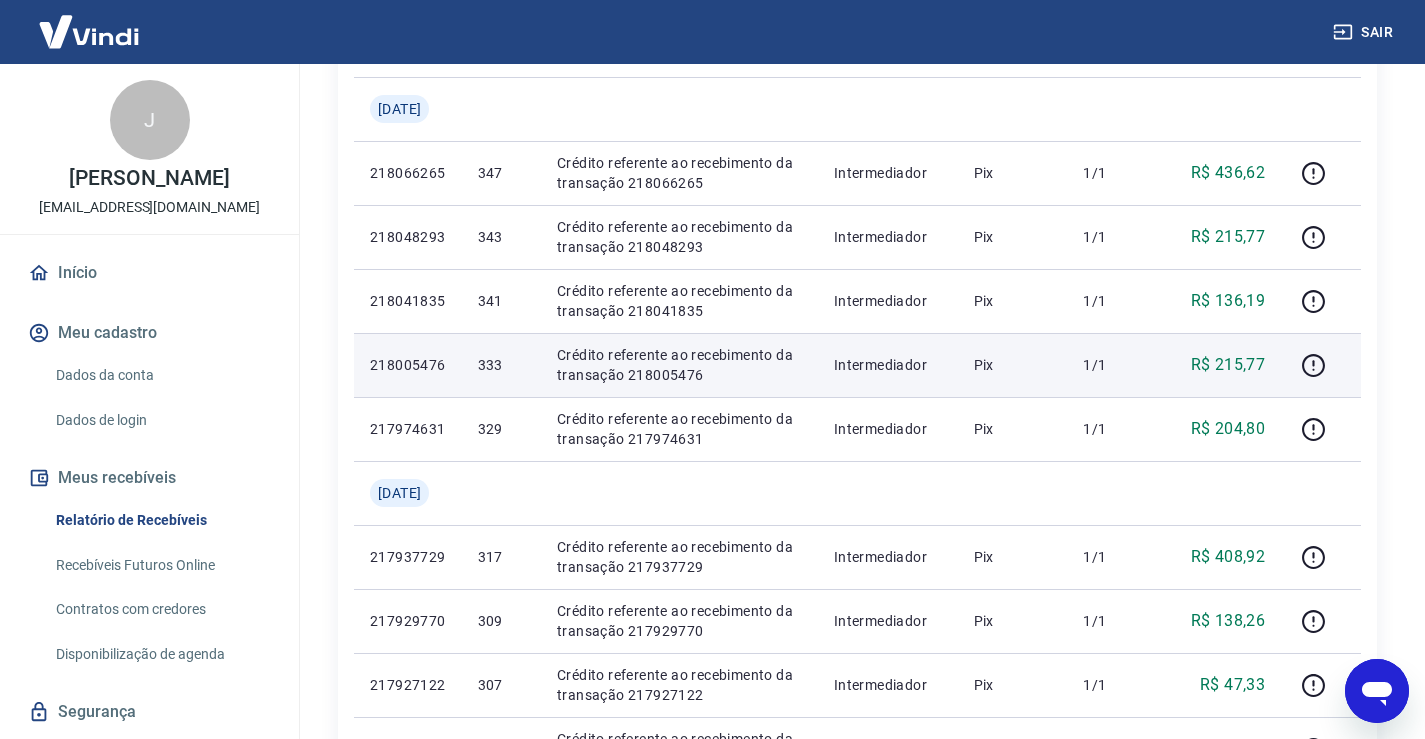 scroll, scrollTop: 1400, scrollLeft: 0, axis: vertical 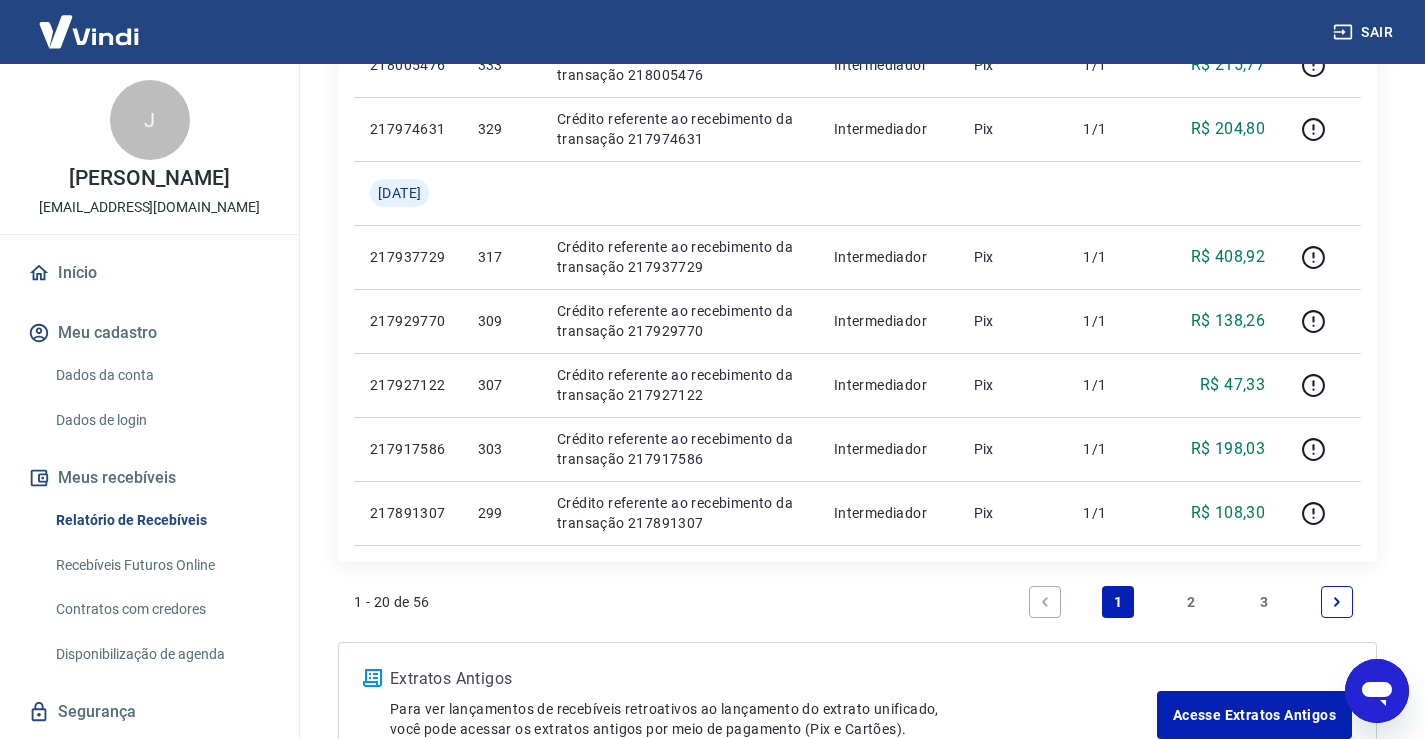 click on "2" at bounding box center (1191, 602) 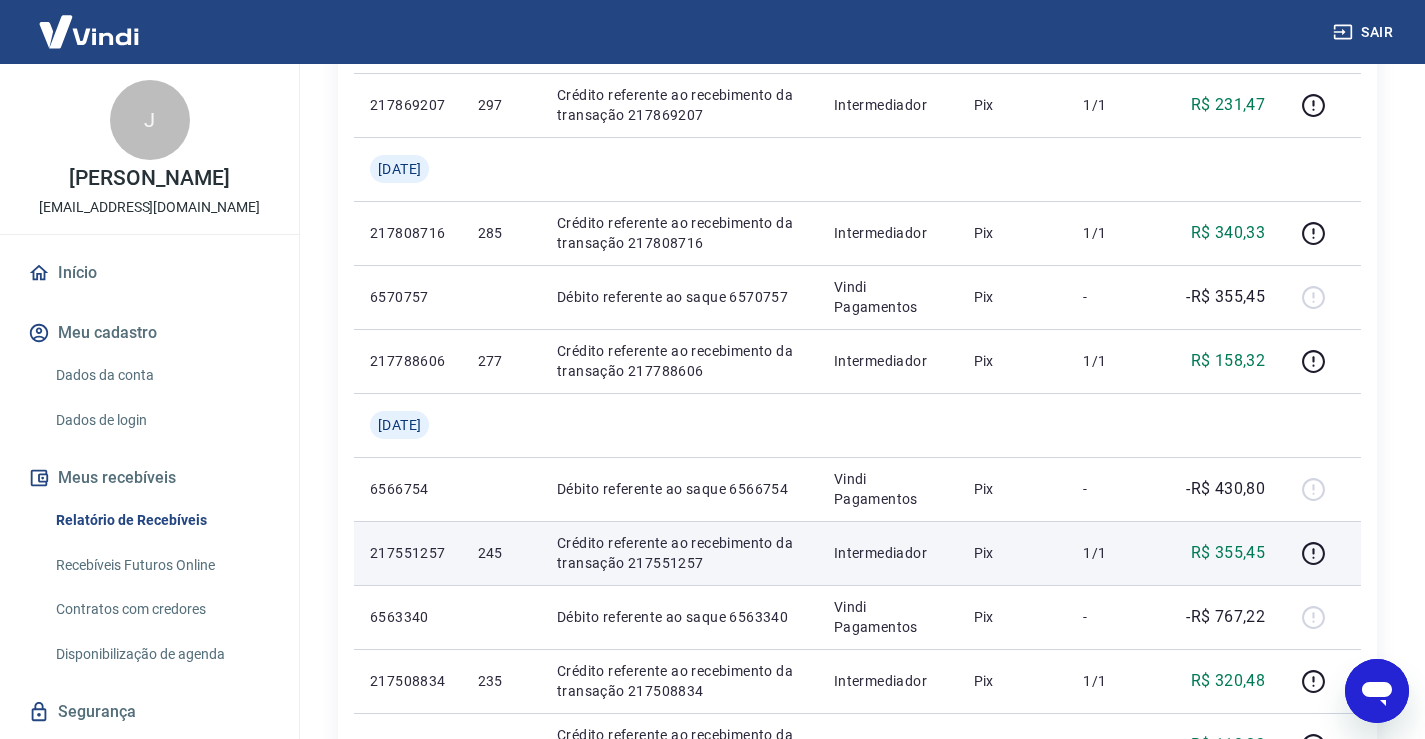 scroll, scrollTop: 600, scrollLeft: 0, axis: vertical 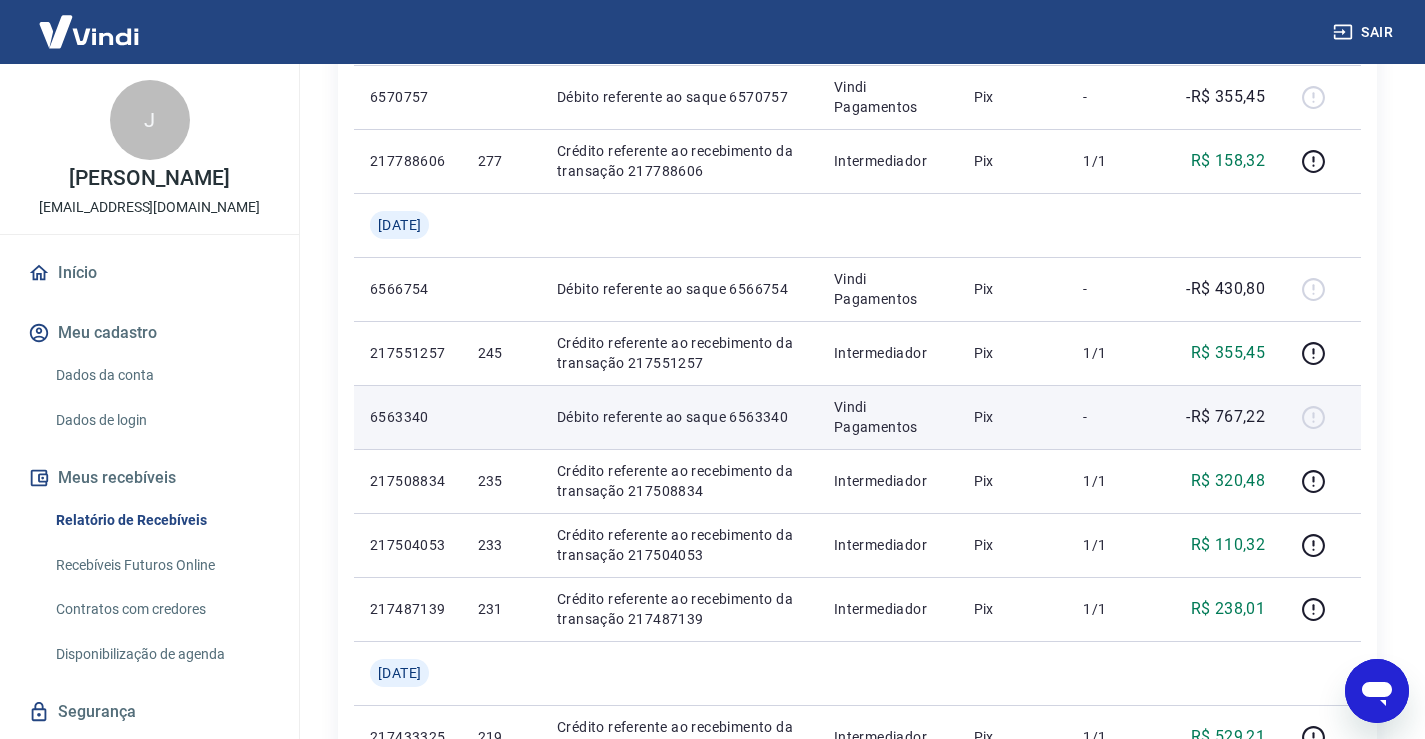 click on "6563340" at bounding box center [408, 417] 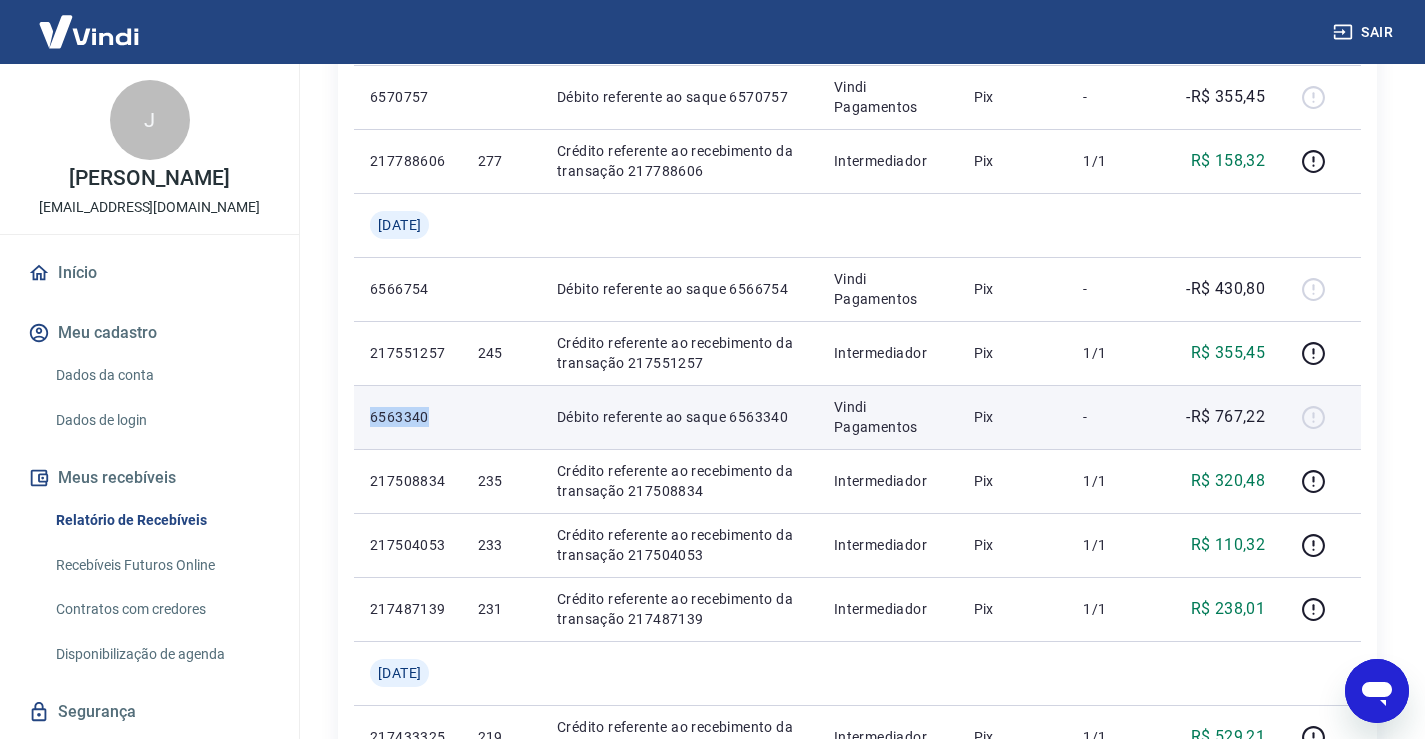 click on "6563340" at bounding box center (408, 417) 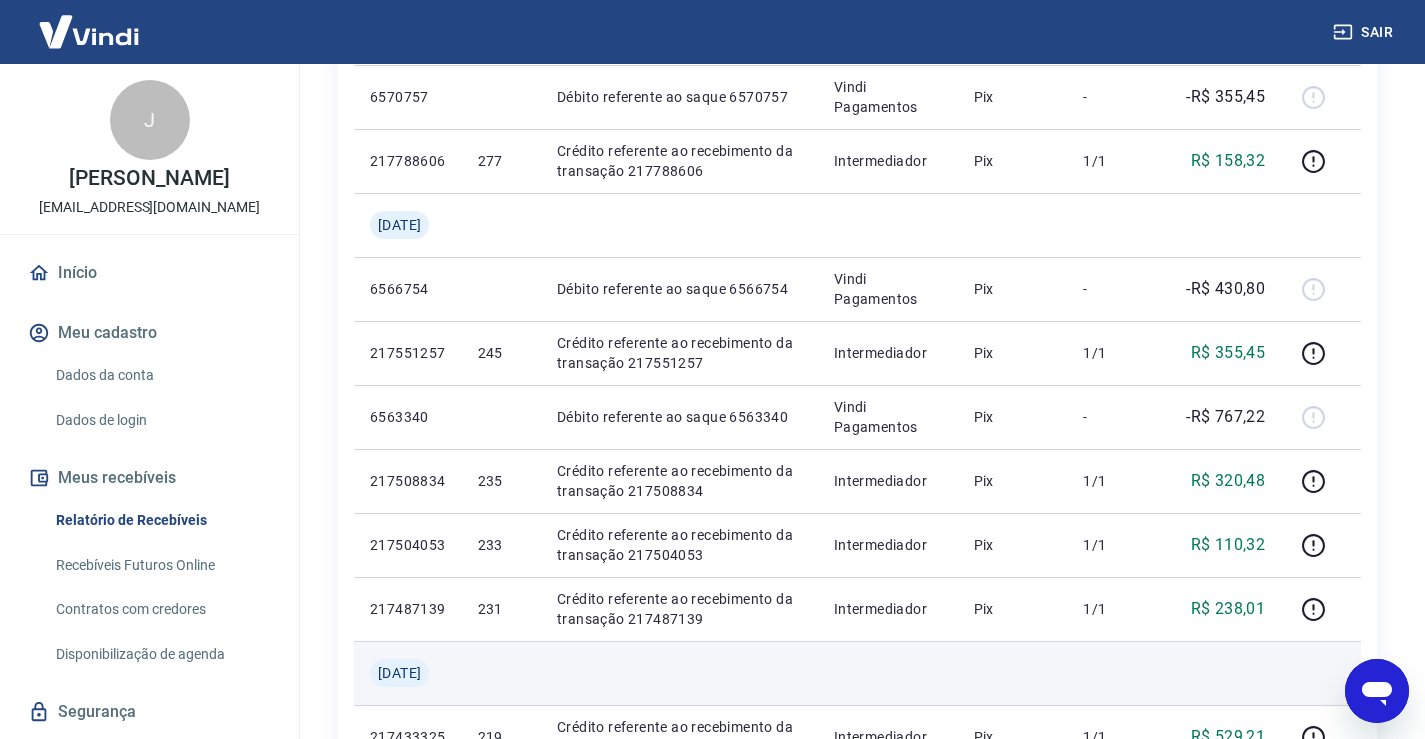 click at bounding box center (1112, 673) 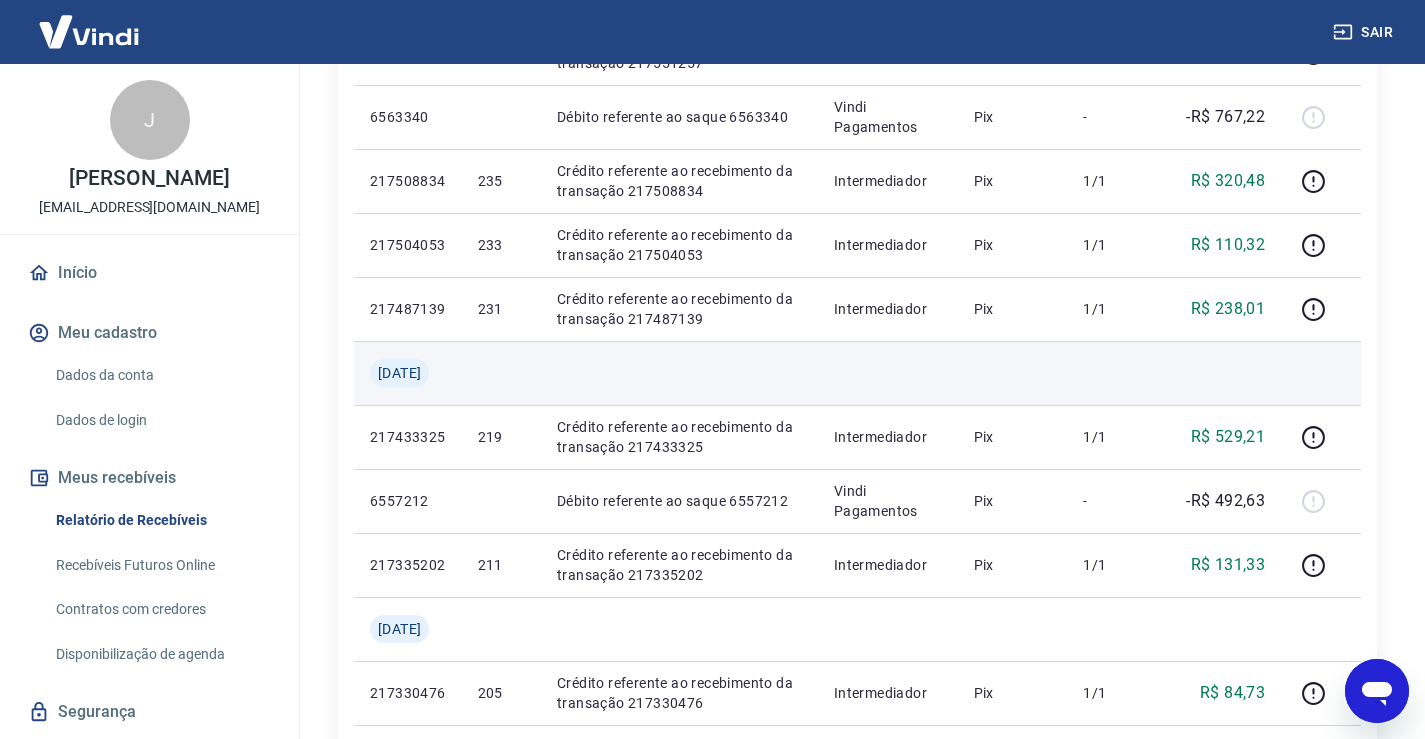 scroll, scrollTop: 1000, scrollLeft: 0, axis: vertical 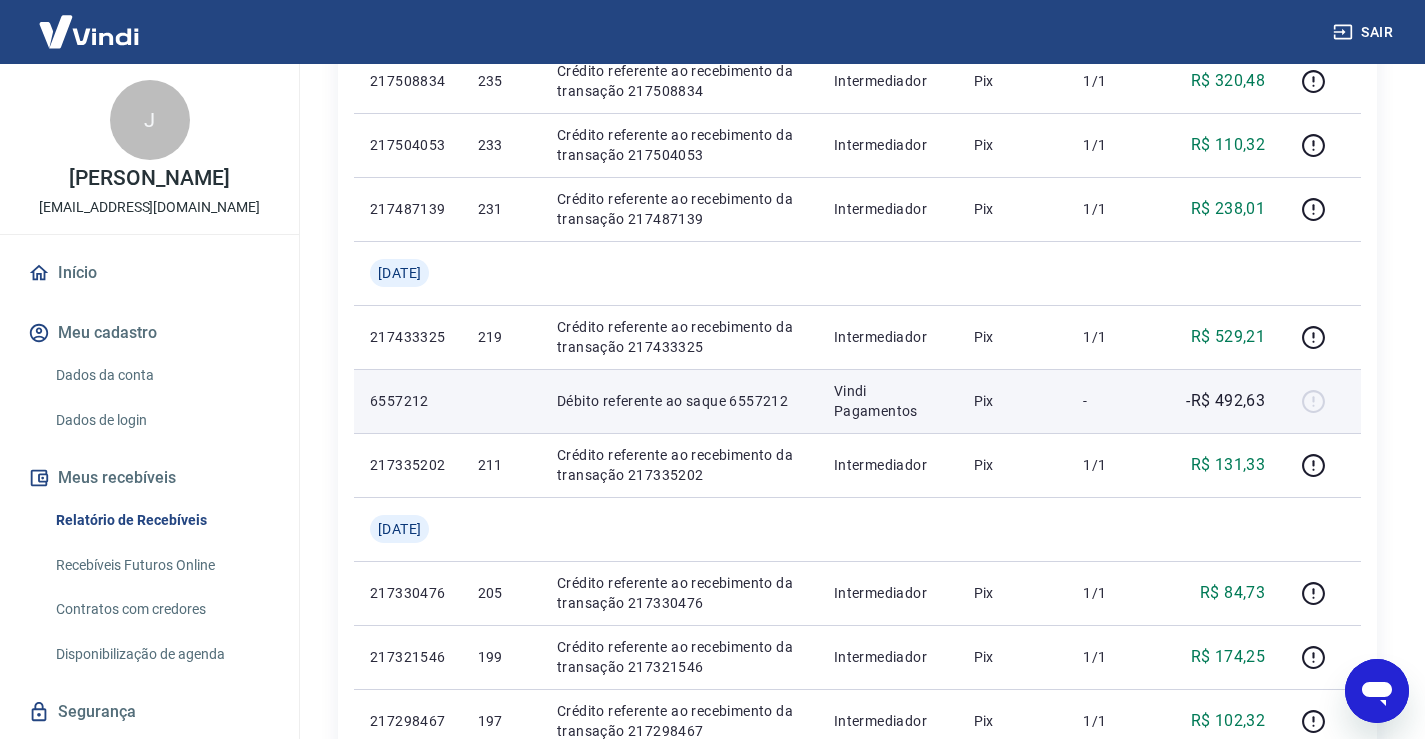 click on "Vindi Pagamentos" at bounding box center (888, 401) 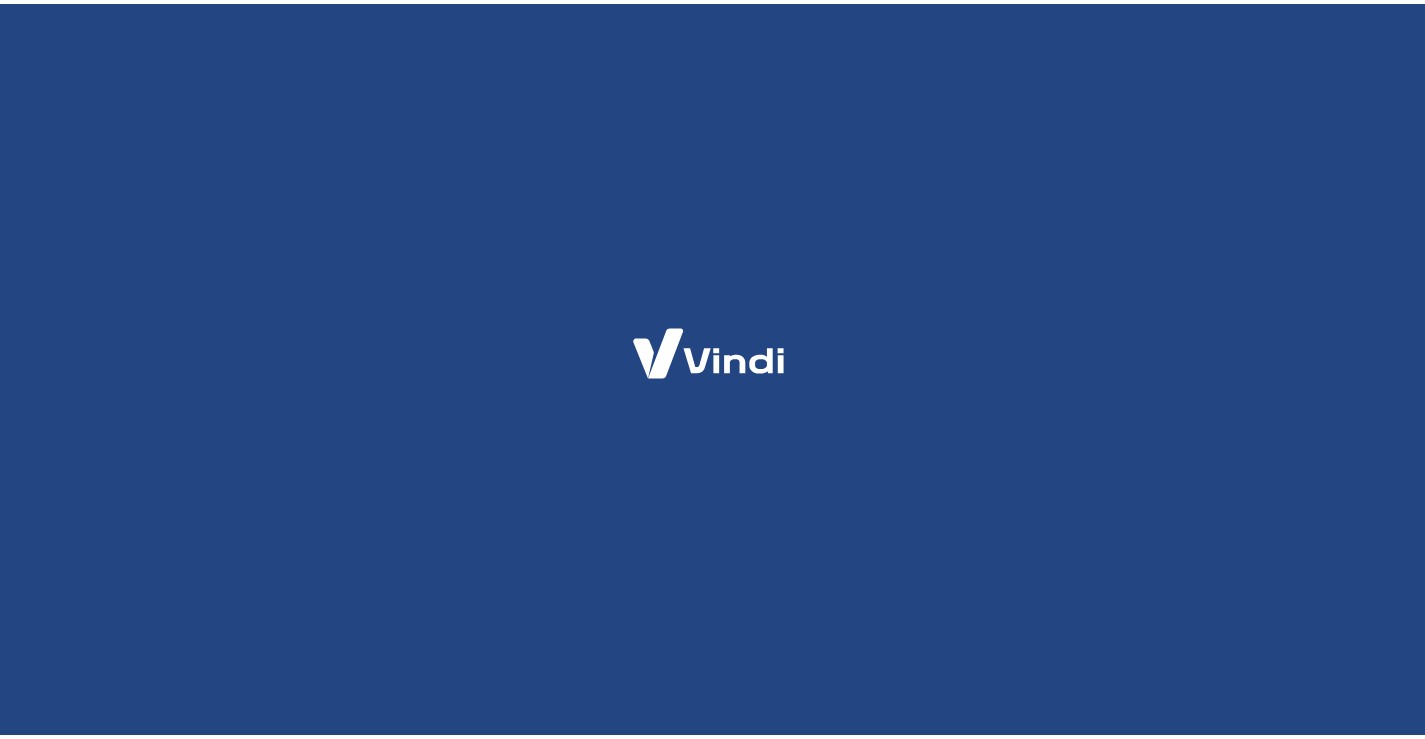 scroll, scrollTop: 0, scrollLeft: 0, axis: both 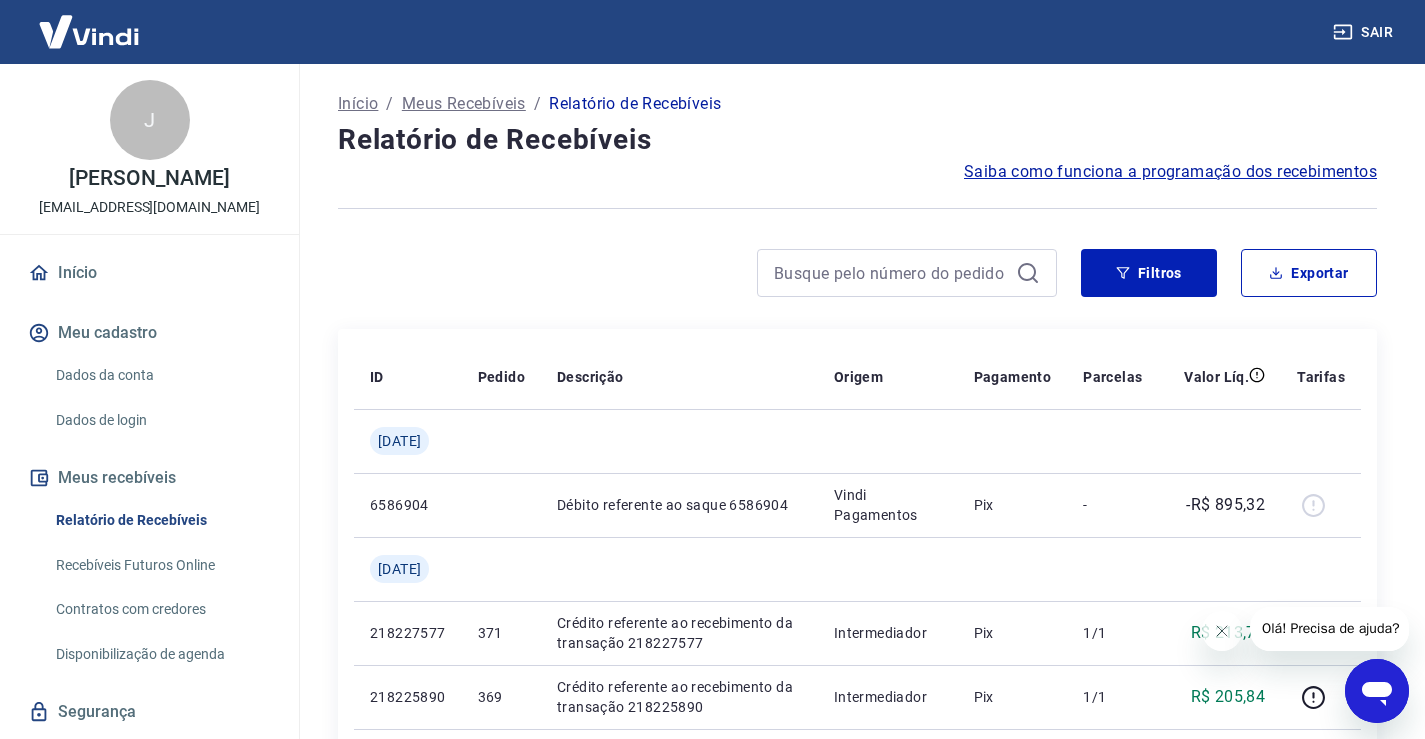 click on "Relatório de Recebíveis" at bounding box center (635, 104) 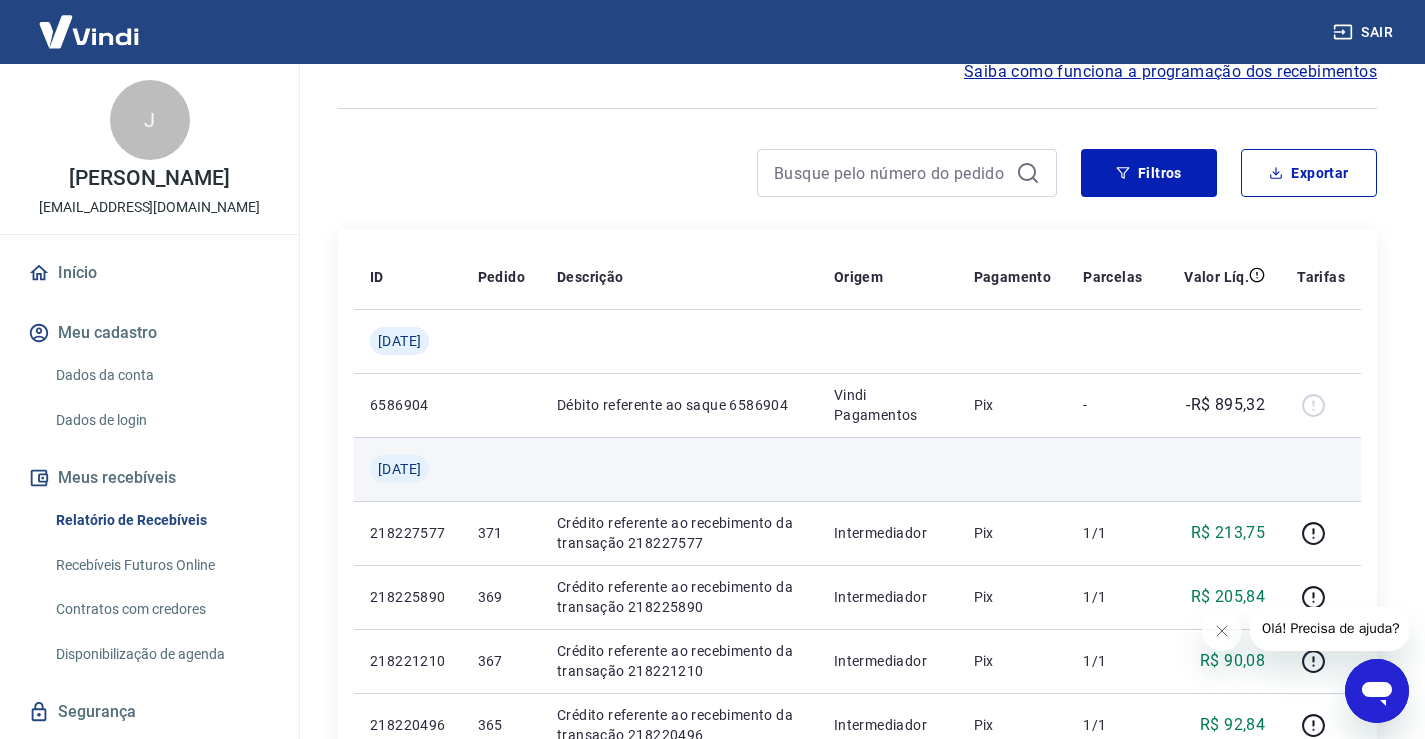 scroll, scrollTop: 300, scrollLeft: 0, axis: vertical 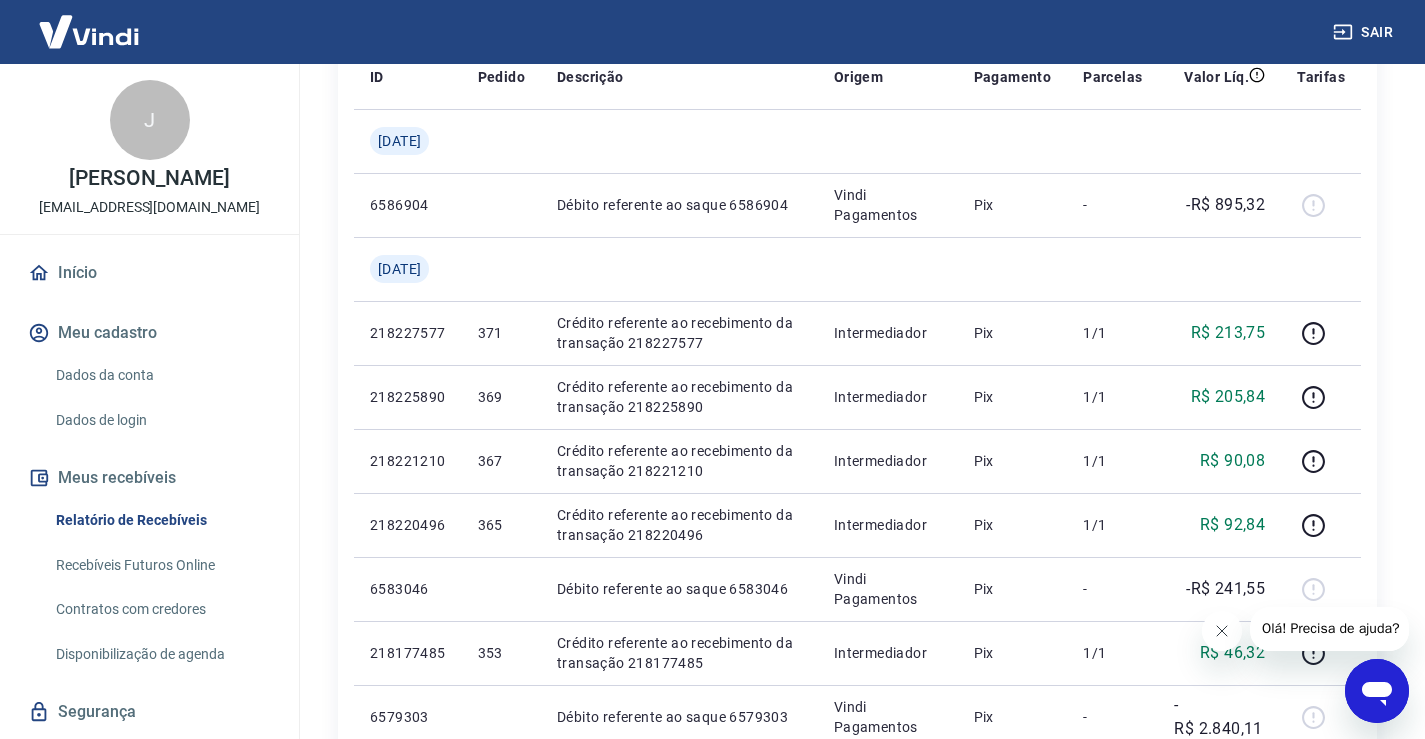 click 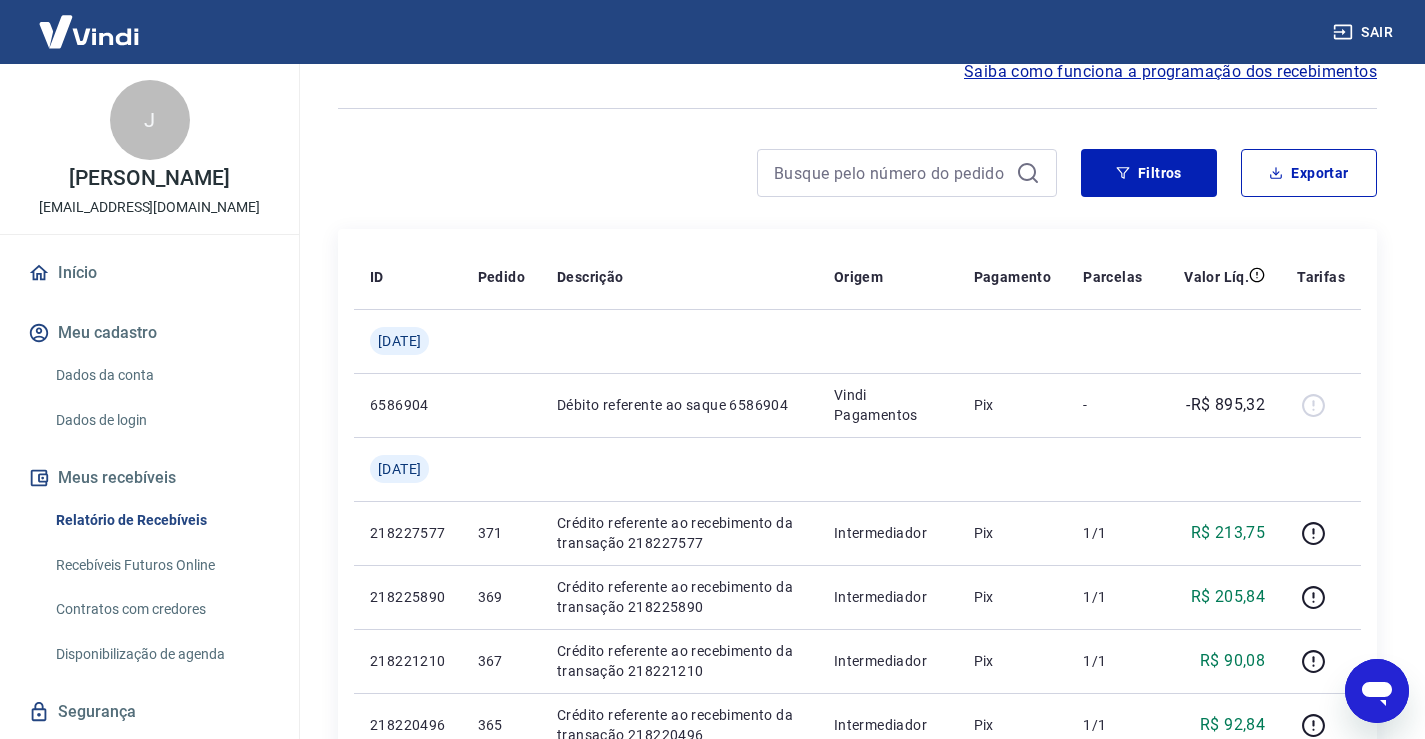 scroll, scrollTop: 0, scrollLeft: 0, axis: both 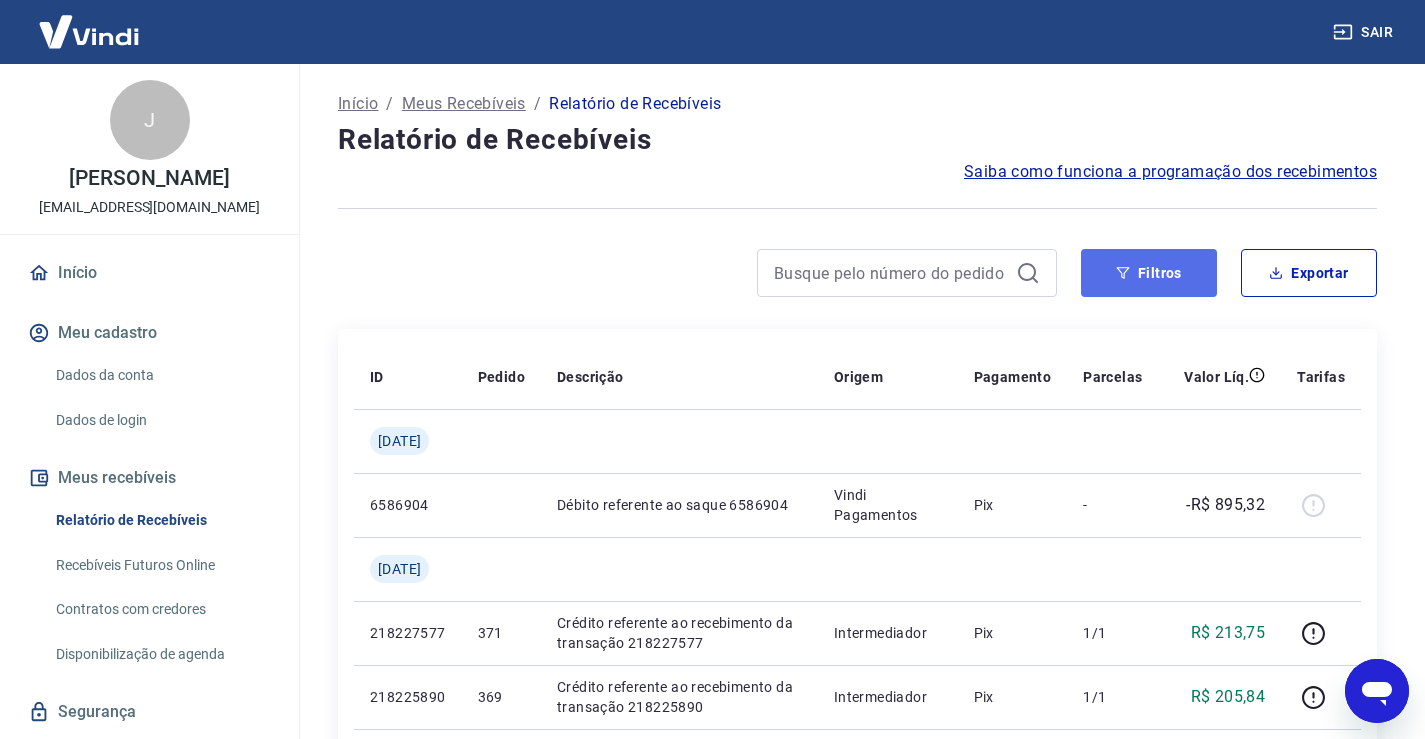 click on "Filtros" at bounding box center [1149, 273] 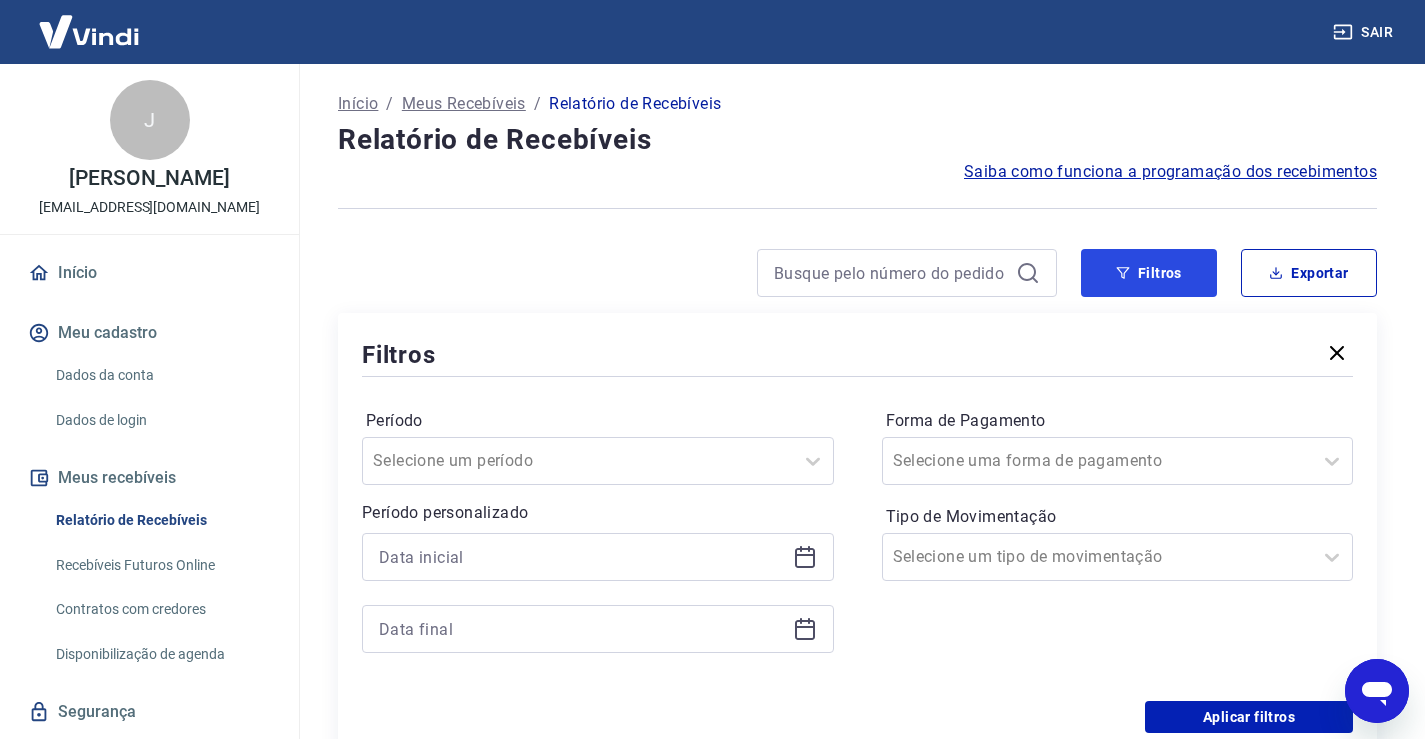 scroll, scrollTop: 100, scrollLeft: 0, axis: vertical 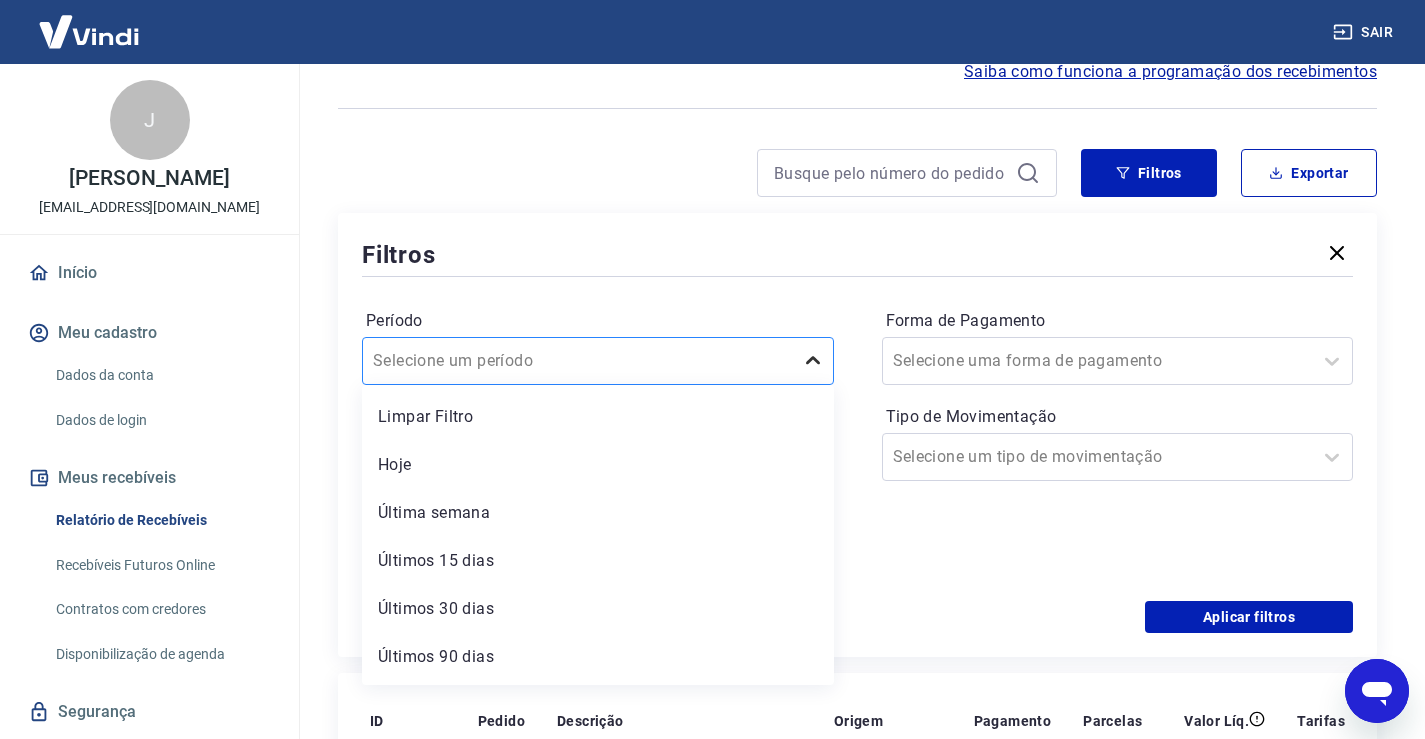 click 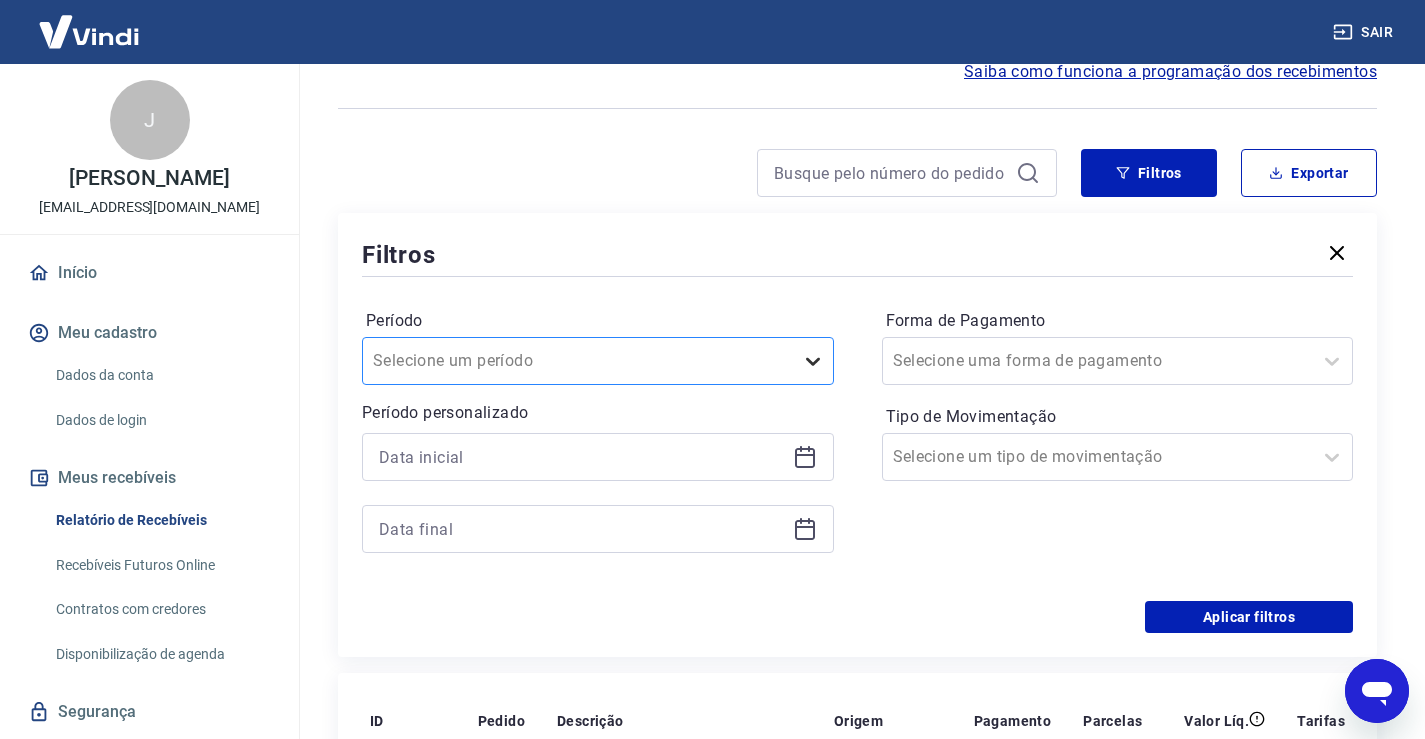click 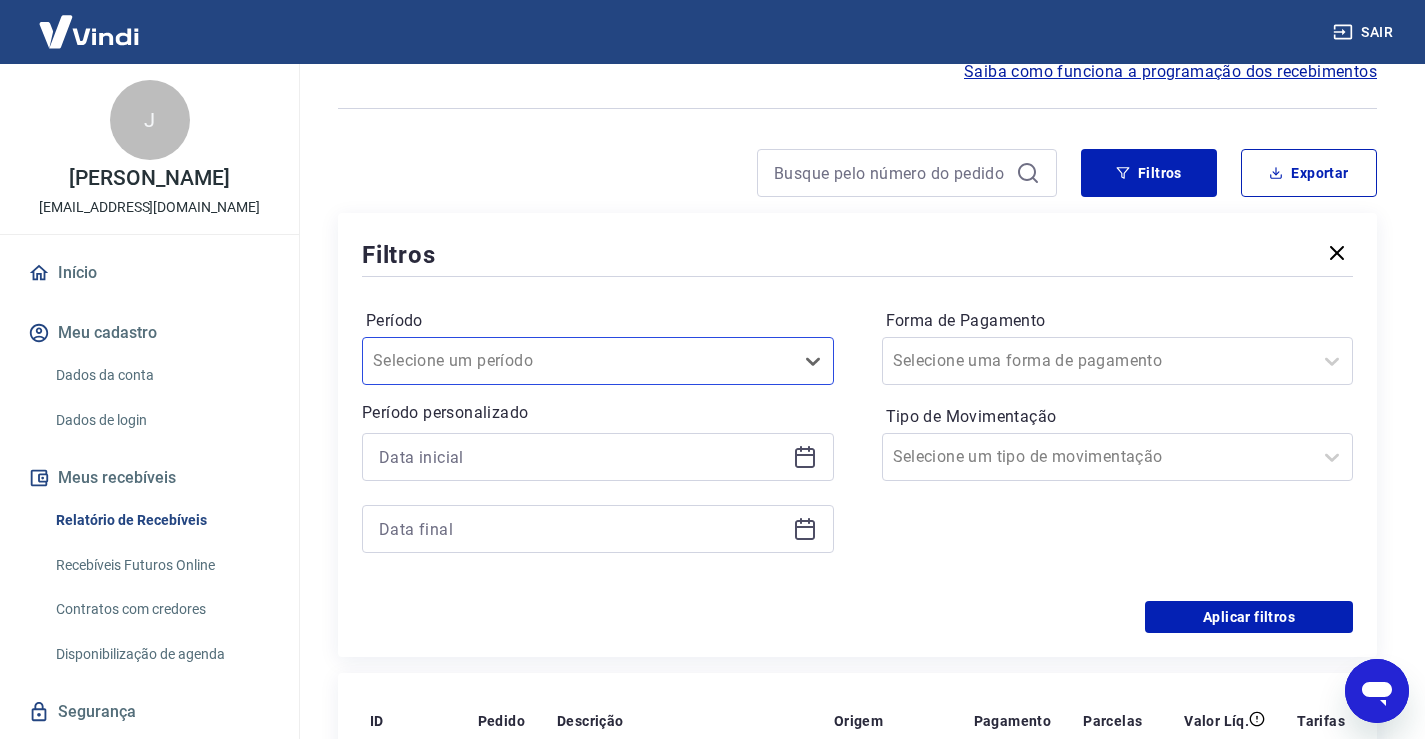 click 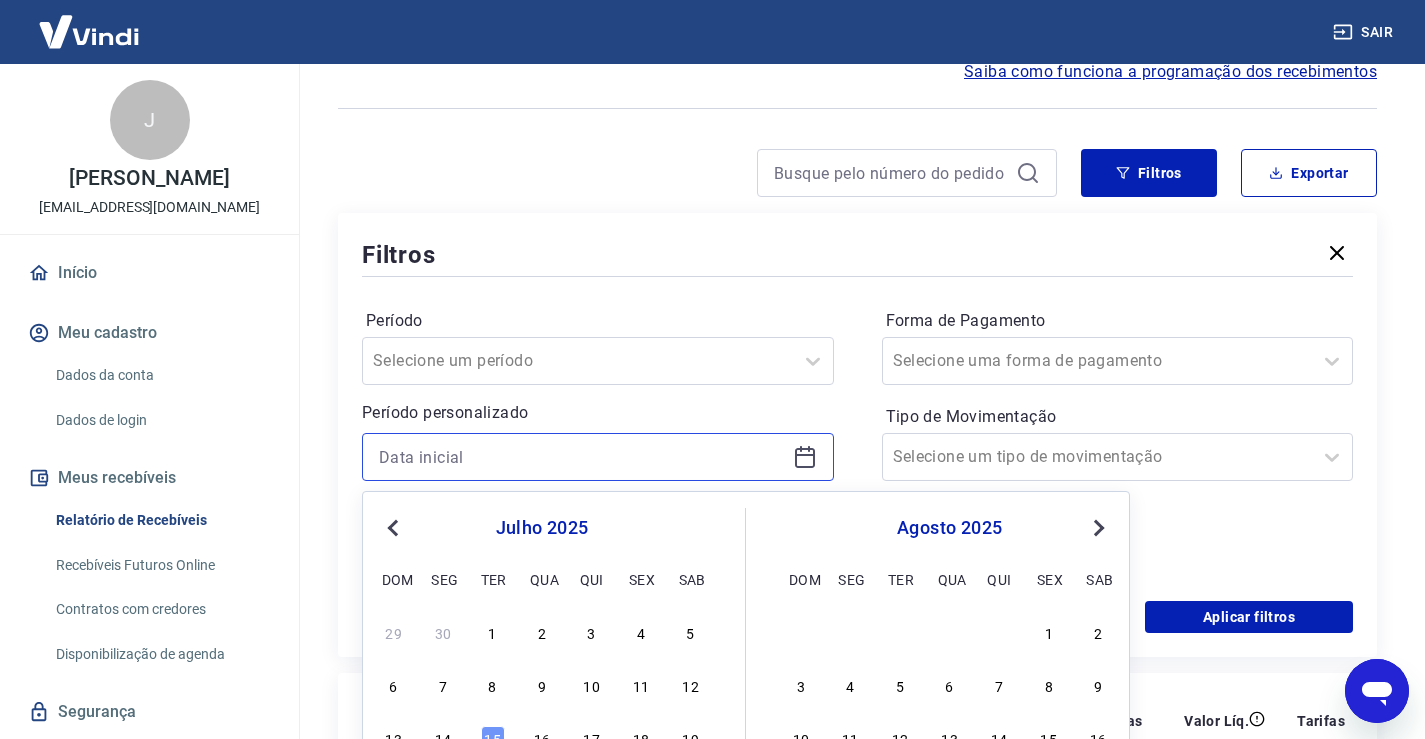 scroll, scrollTop: 200, scrollLeft: 0, axis: vertical 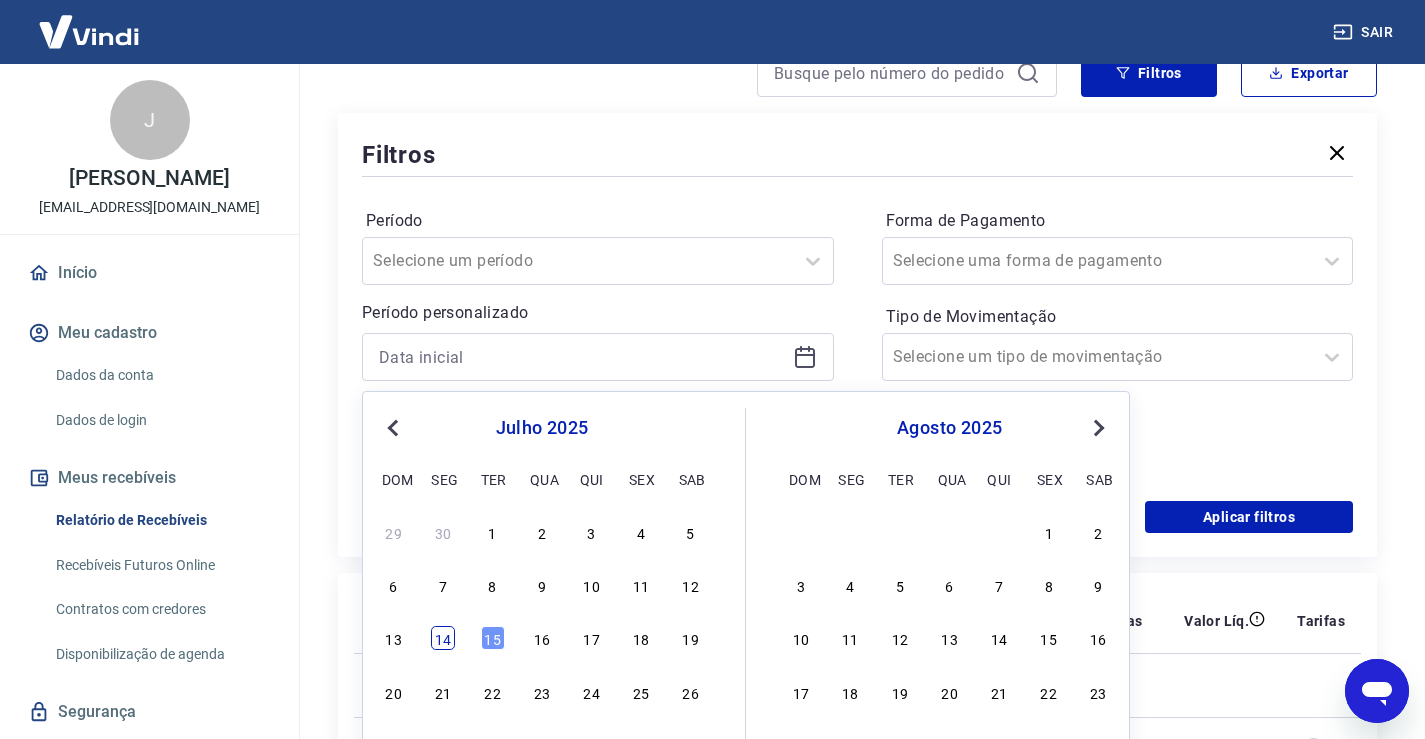 click on "14" at bounding box center (443, 638) 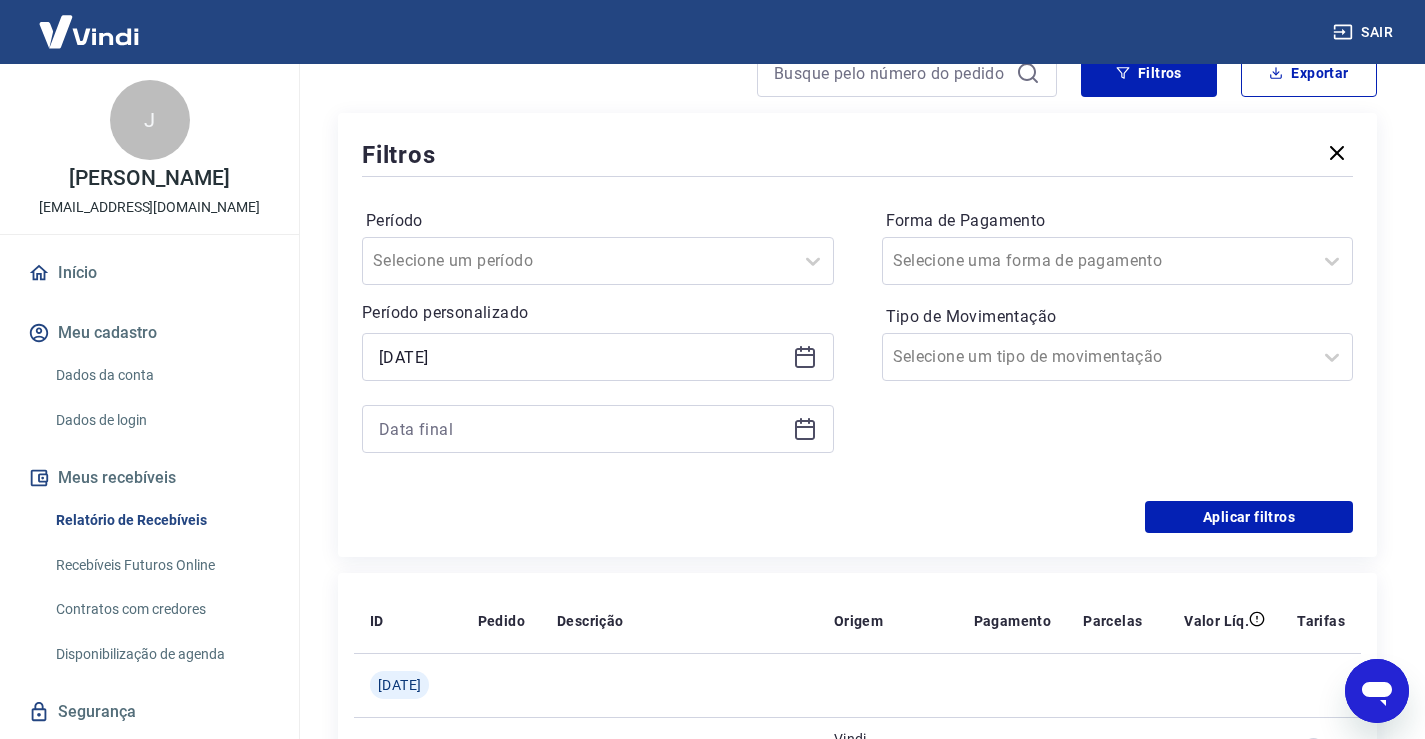 click 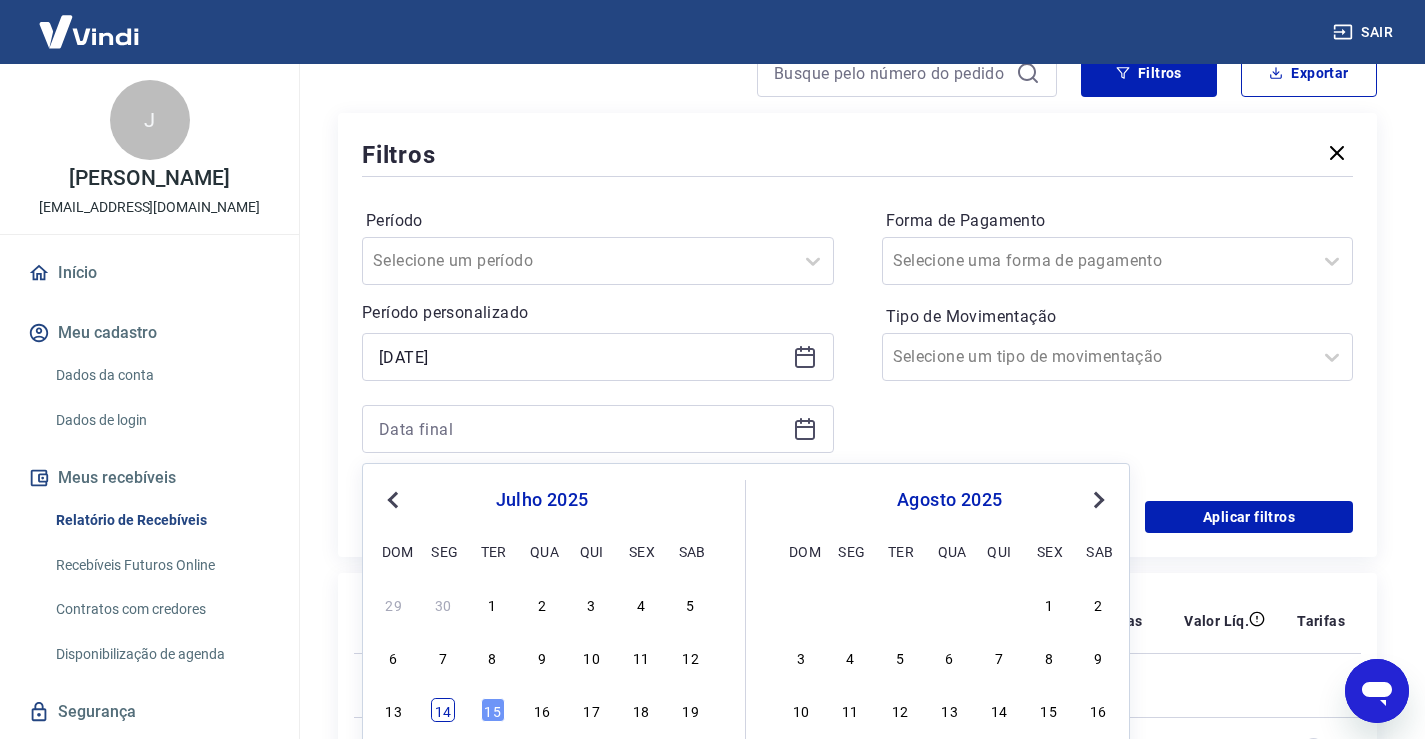 click on "14" at bounding box center (443, 710) 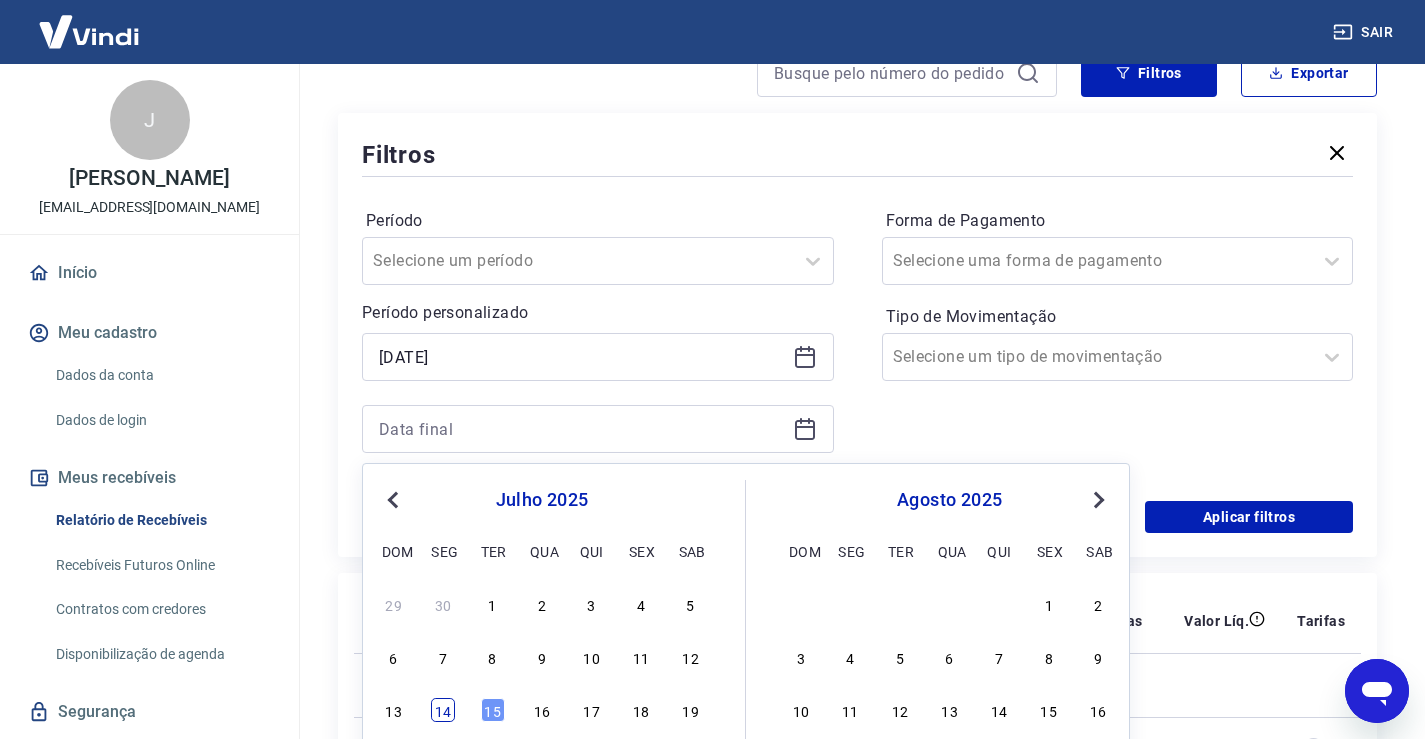 type on "14/07/2025" 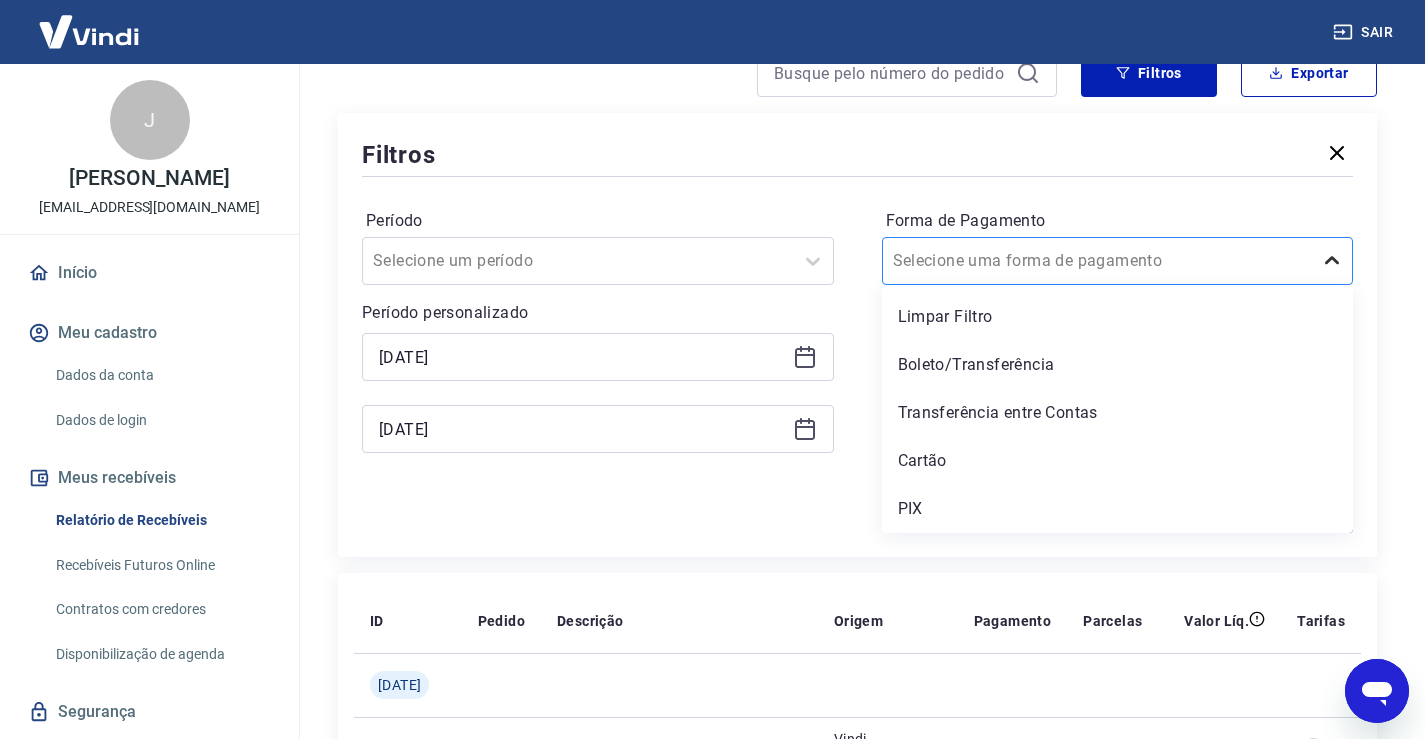 click 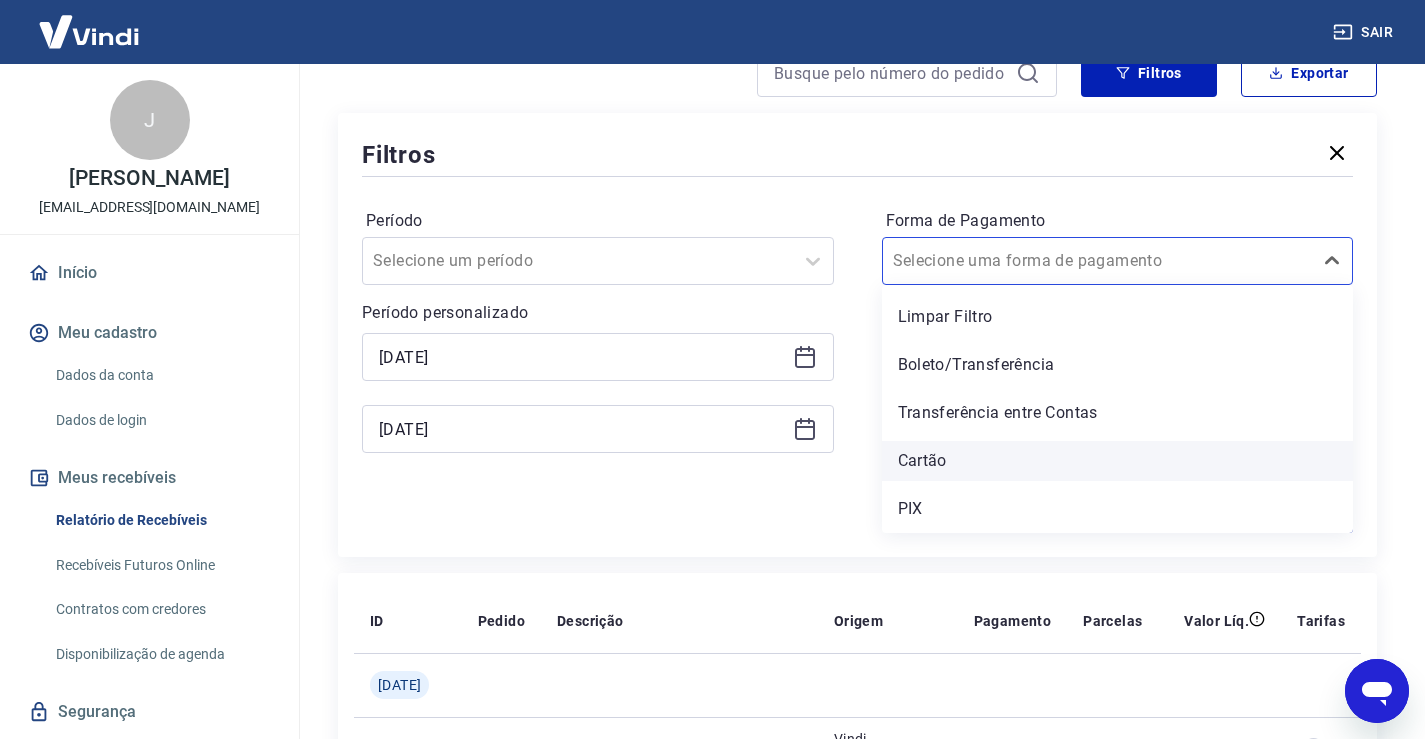 click on "Cartão" at bounding box center [1118, 461] 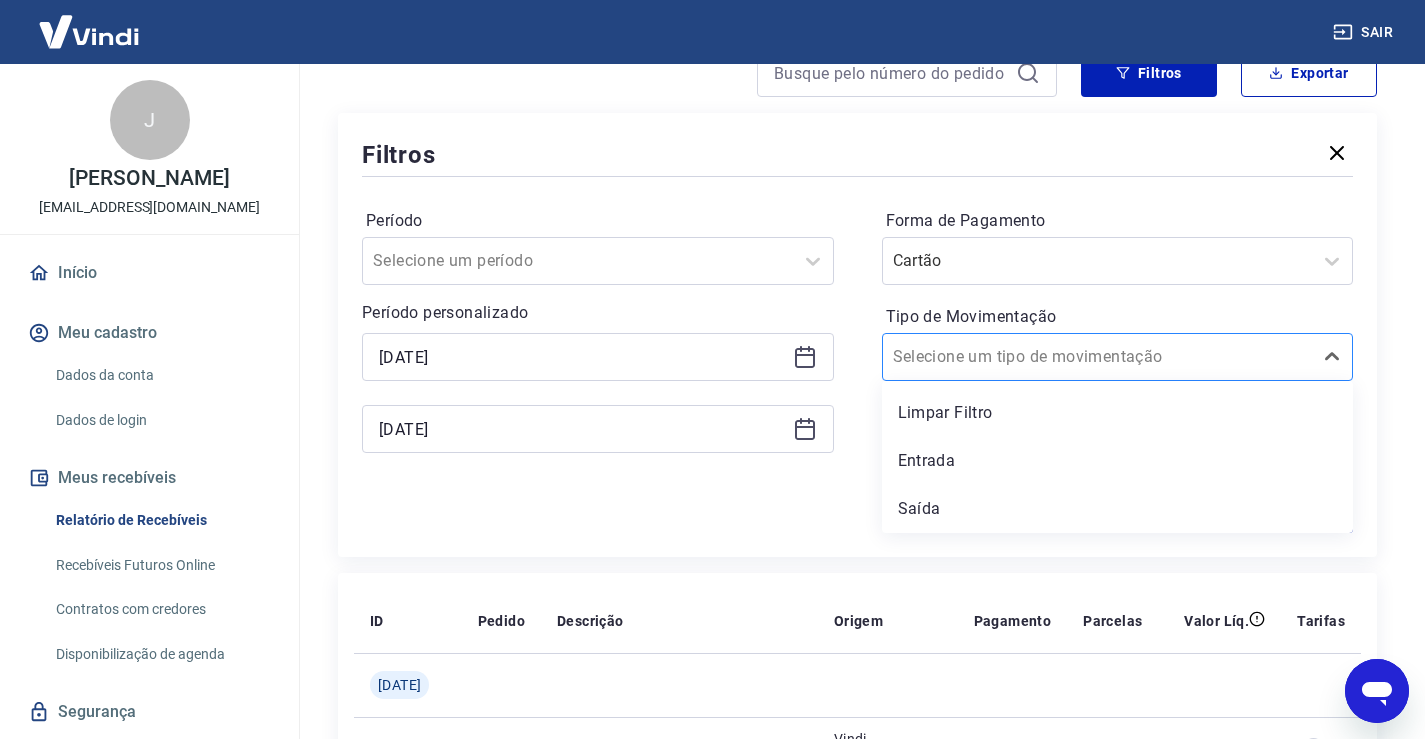 click on "Tipo de Movimentação" at bounding box center (994, 357) 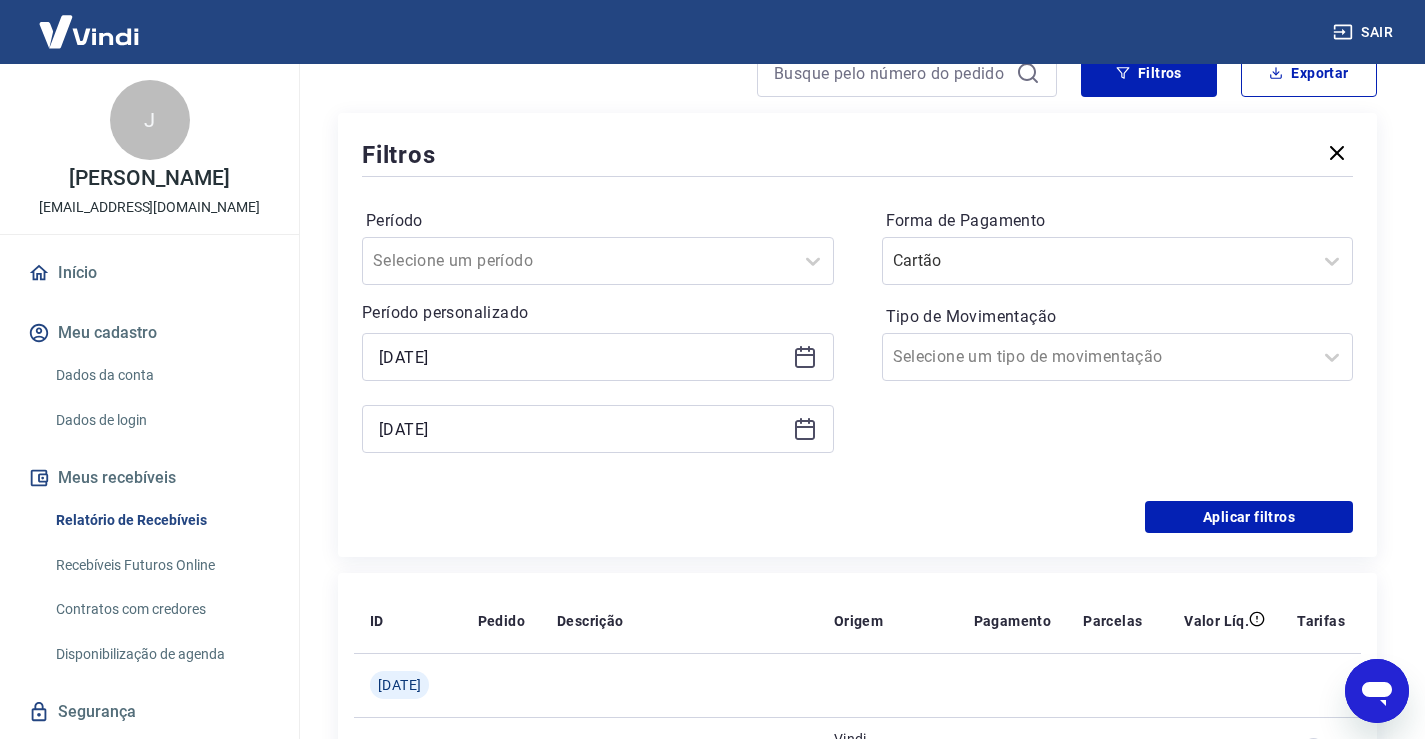 click on "Filtros Período Selecione um período Período personalizado Selected date: segunda-feira, 14 de julho de 2025 14/07/2025 Selected date: segunda-feira, 14 de julho de 2025 14/07/2025 Forma de Pagamento Cartão Tipo de Movimentação Selecione um tipo de movimentação Aplicar filtros" at bounding box center (857, 335) 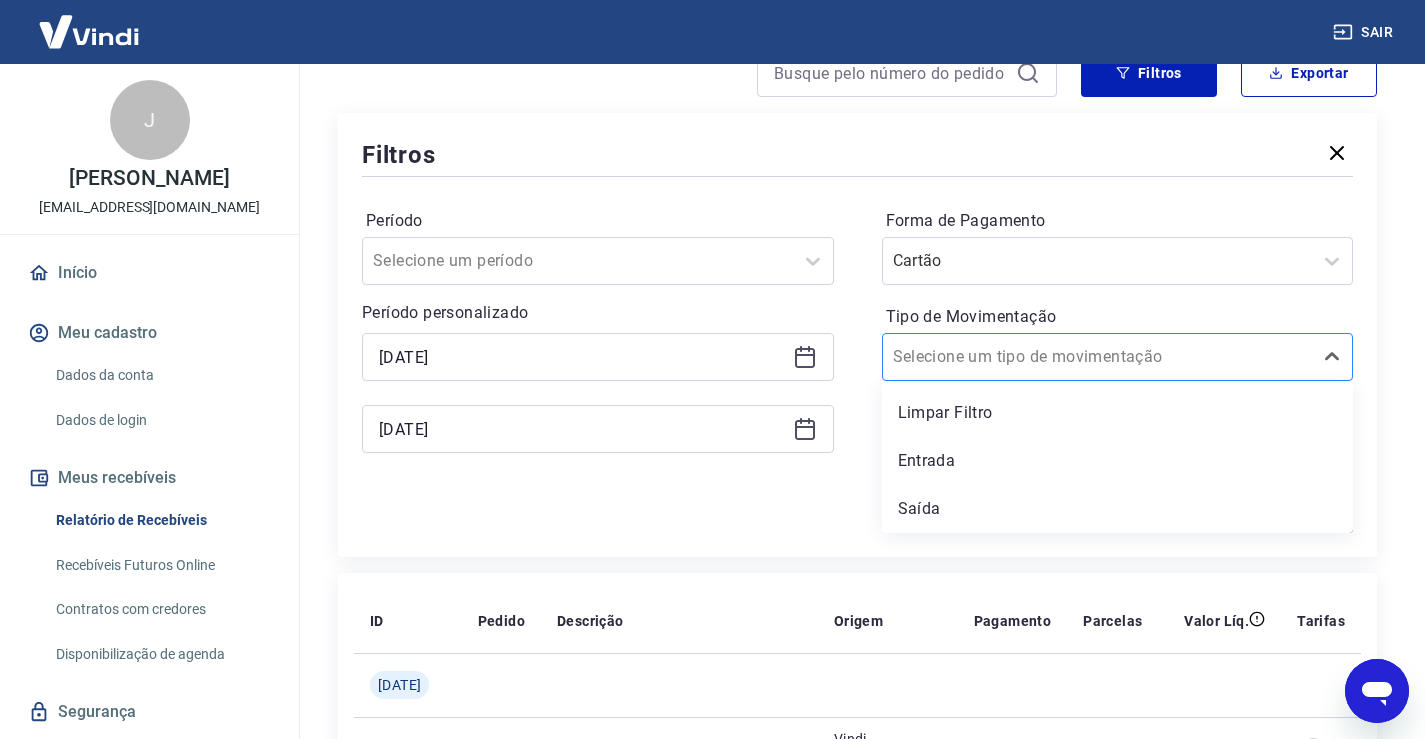 click at bounding box center [1098, 357] 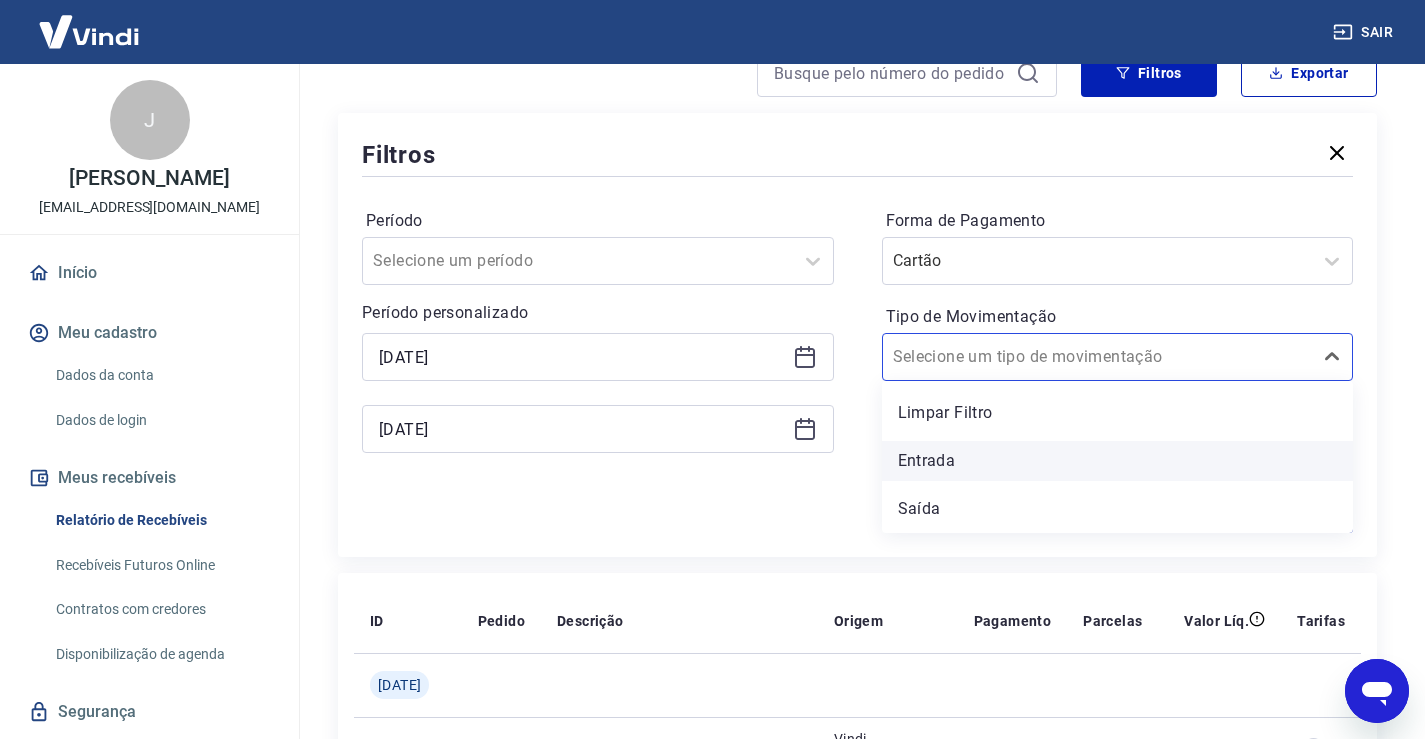 click on "Entrada" at bounding box center [1118, 461] 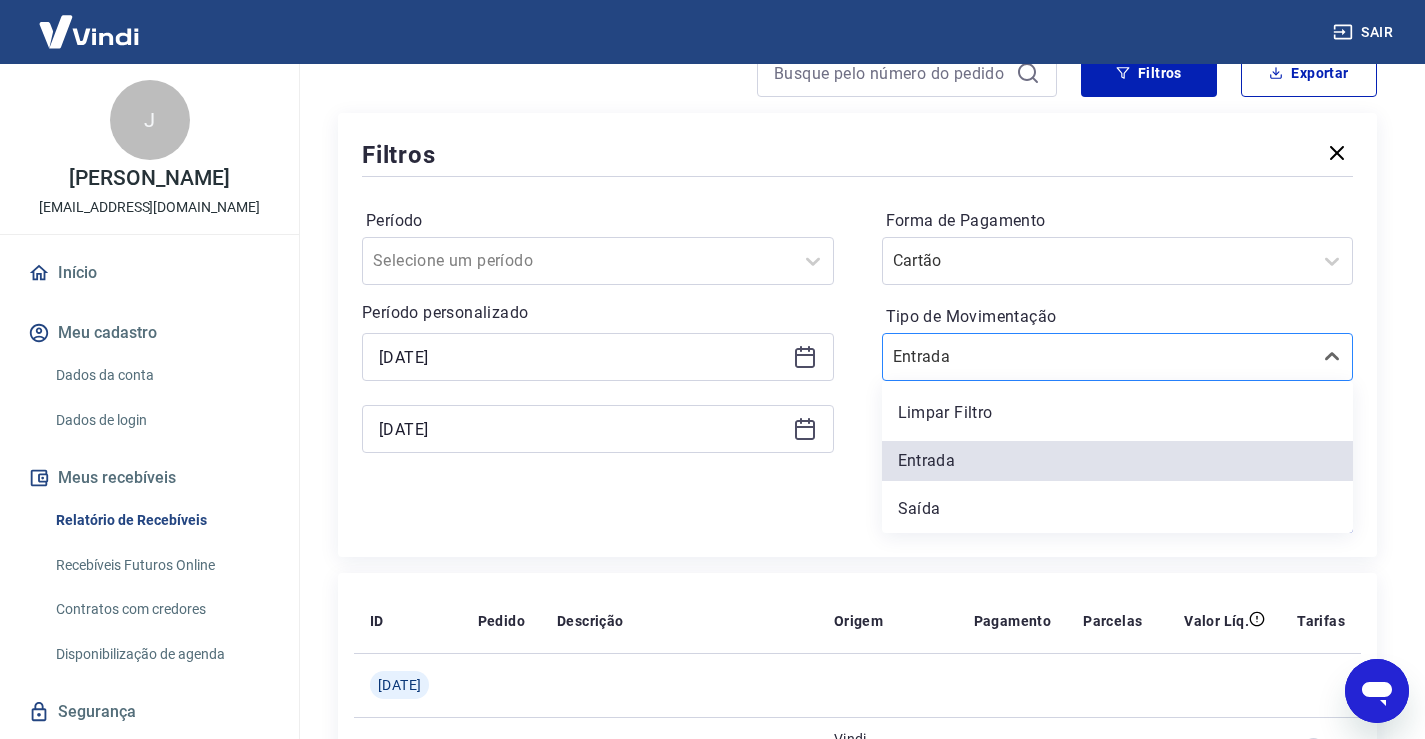 click on "Tipo de Movimentação" at bounding box center (994, 357) 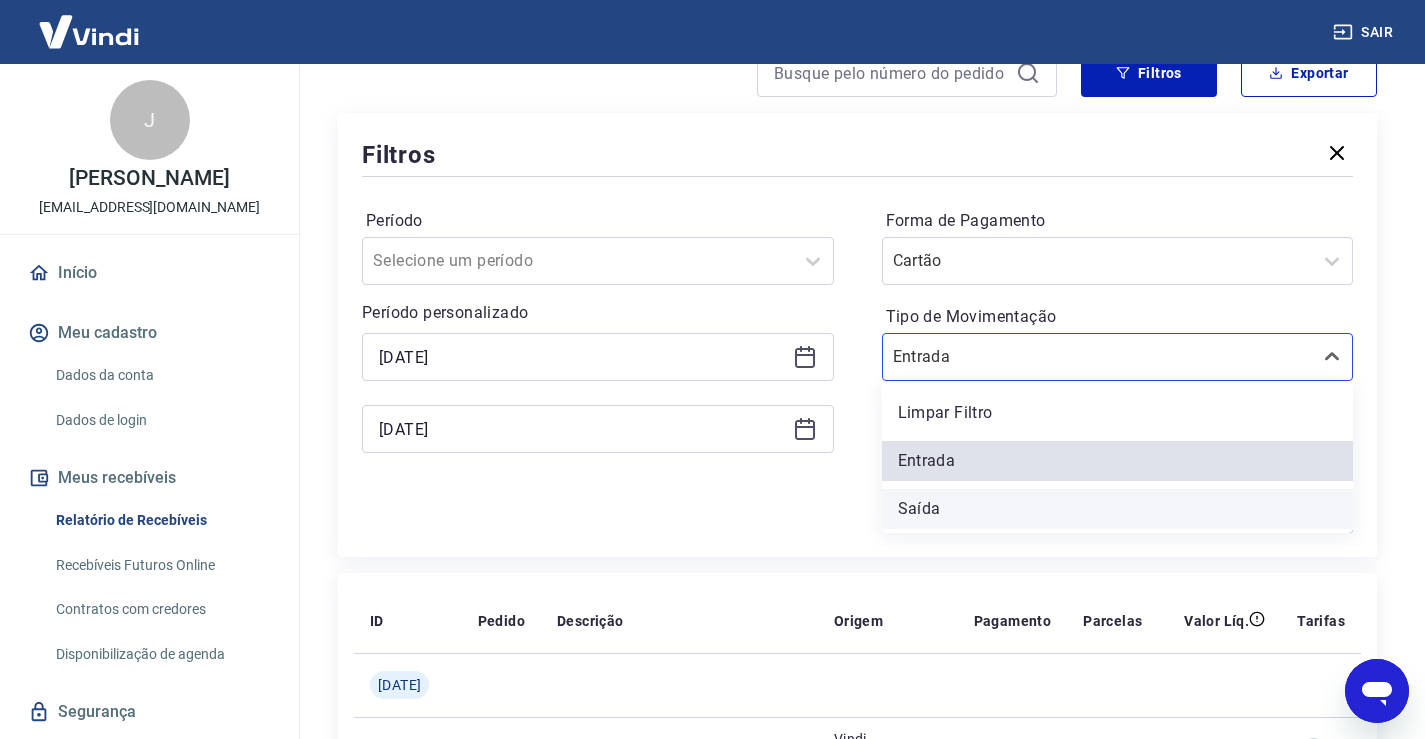 click on "Saída" at bounding box center (1118, 509) 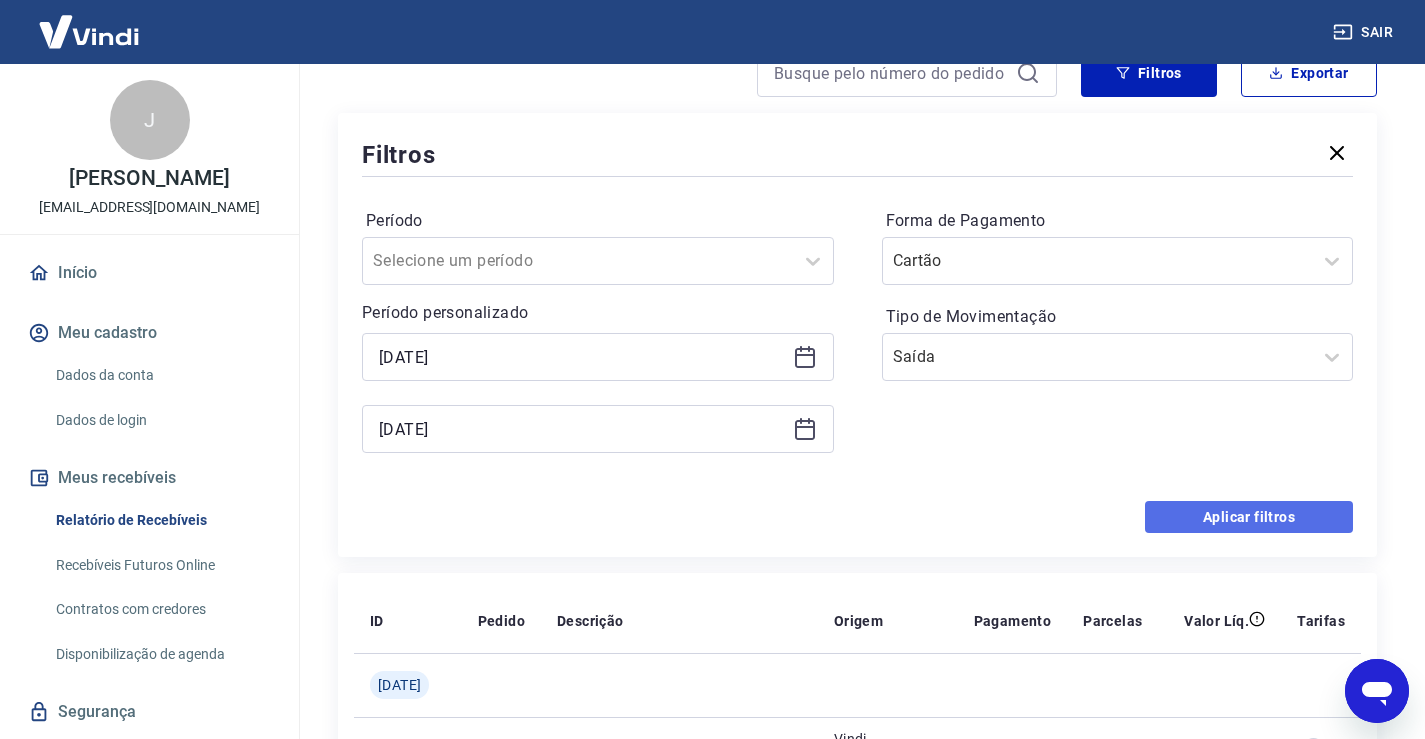 click on "Aplicar filtros" at bounding box center (1249, 517) 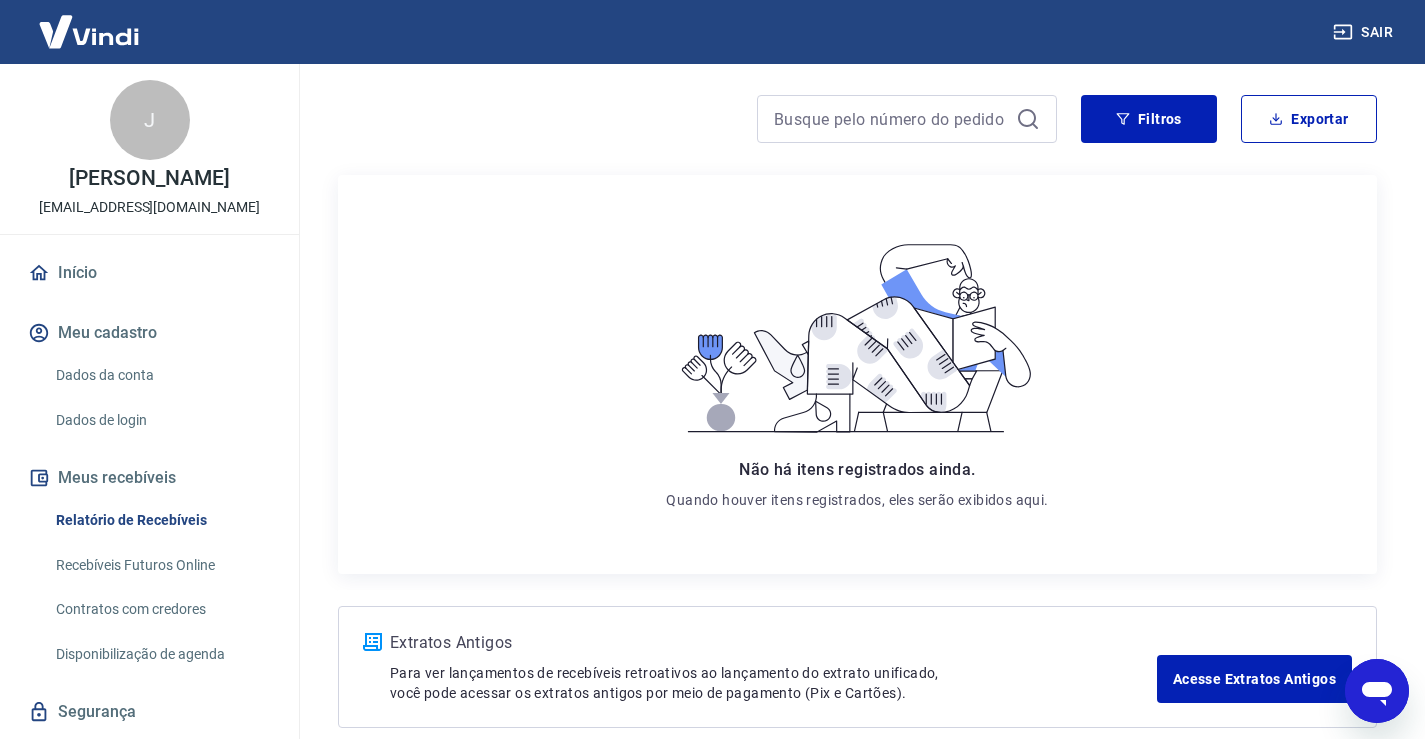 scroll, scrollTop: 0, scrollLeft: 0, axis: both 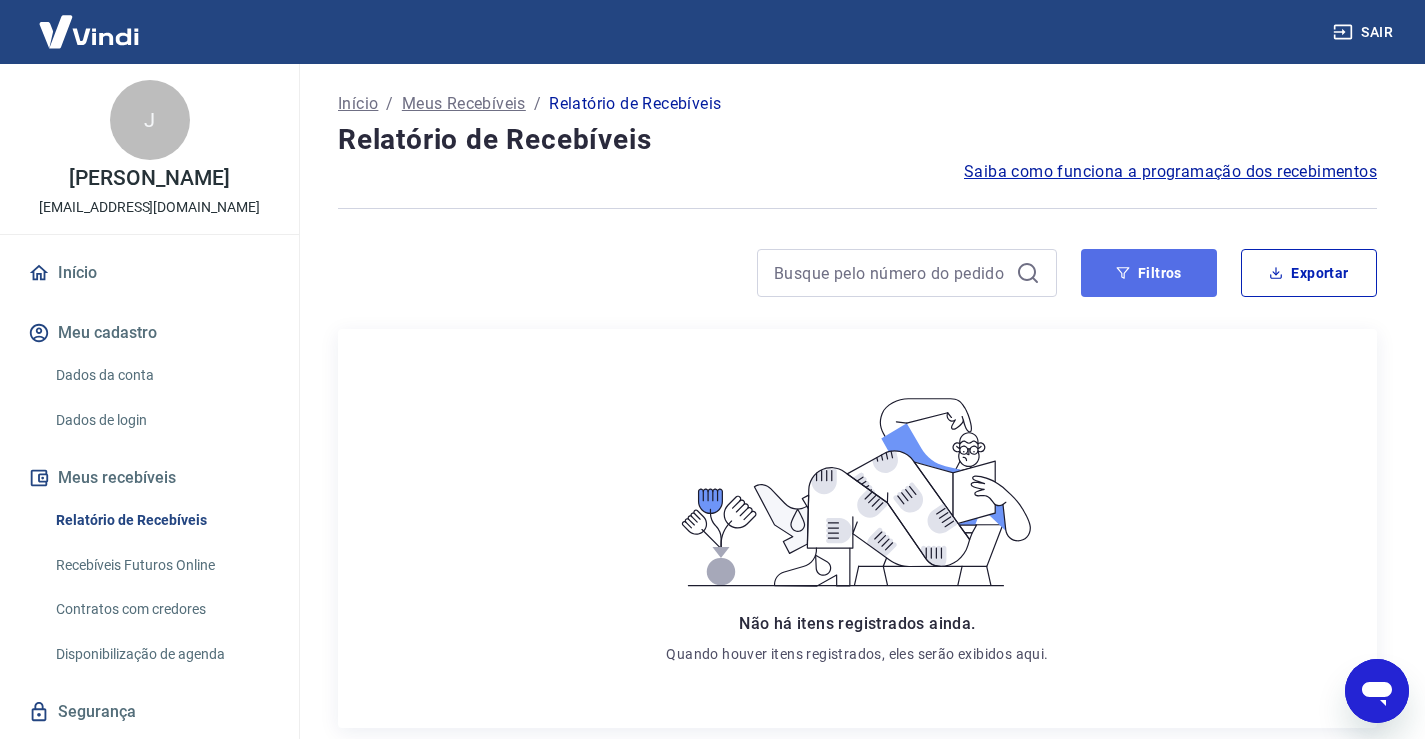 click on "Filtros" at bounding box center (1149, 273) 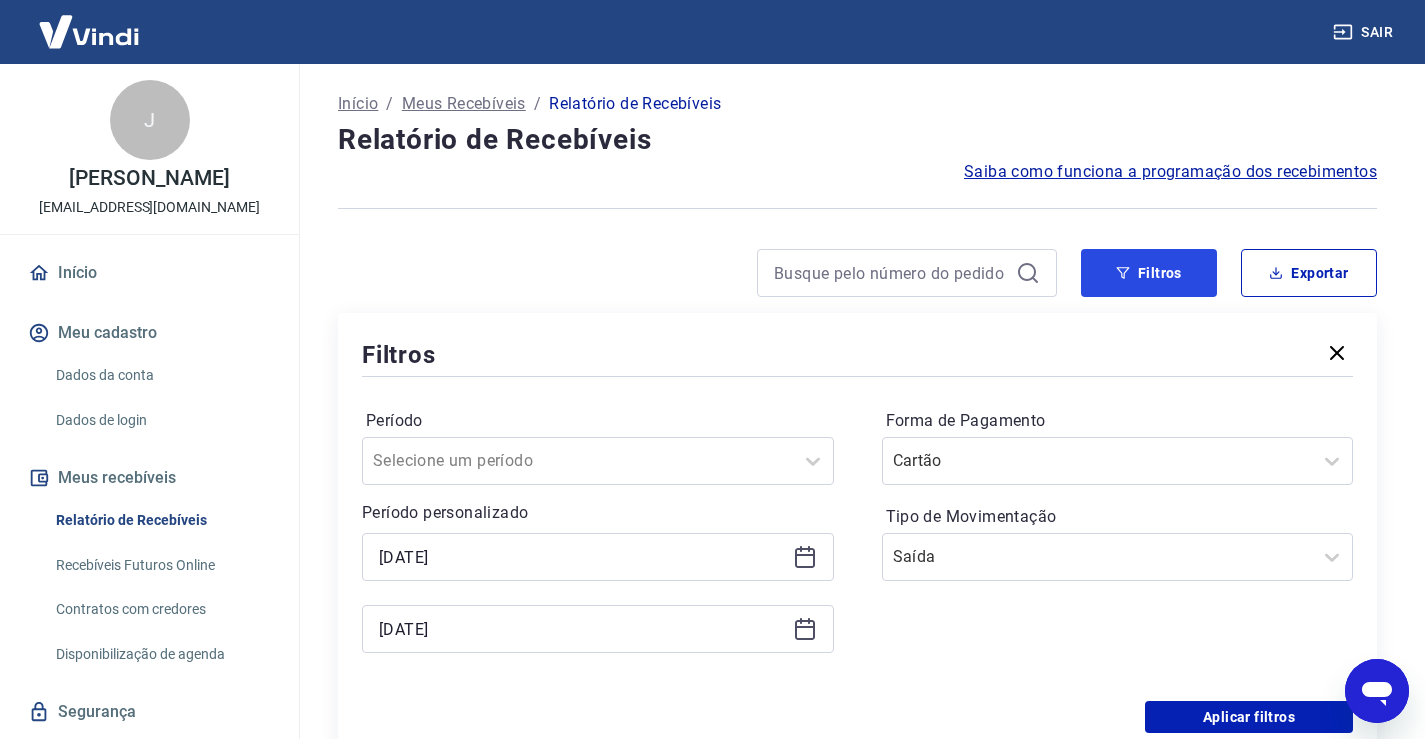 scroll, scrollTop: 100, scrollLeft: 0, axis: vertical 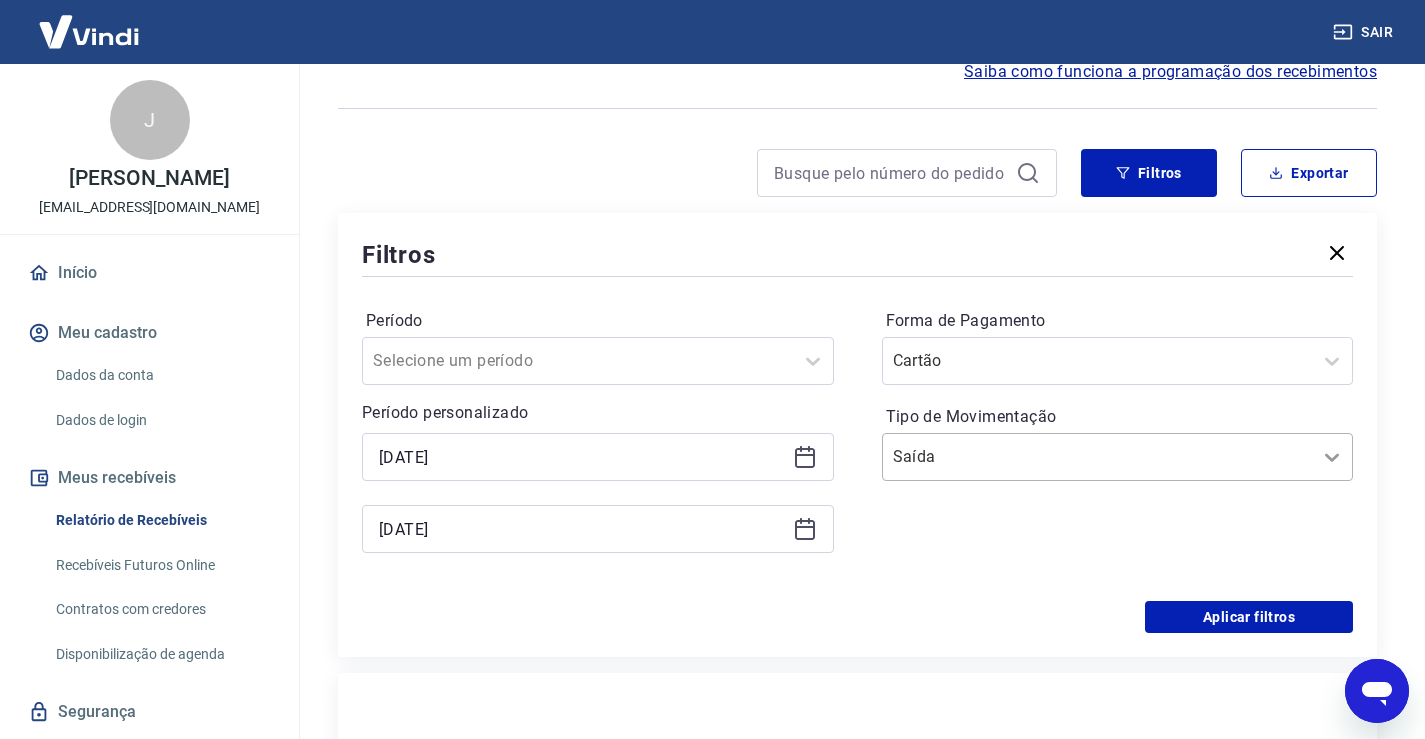 click 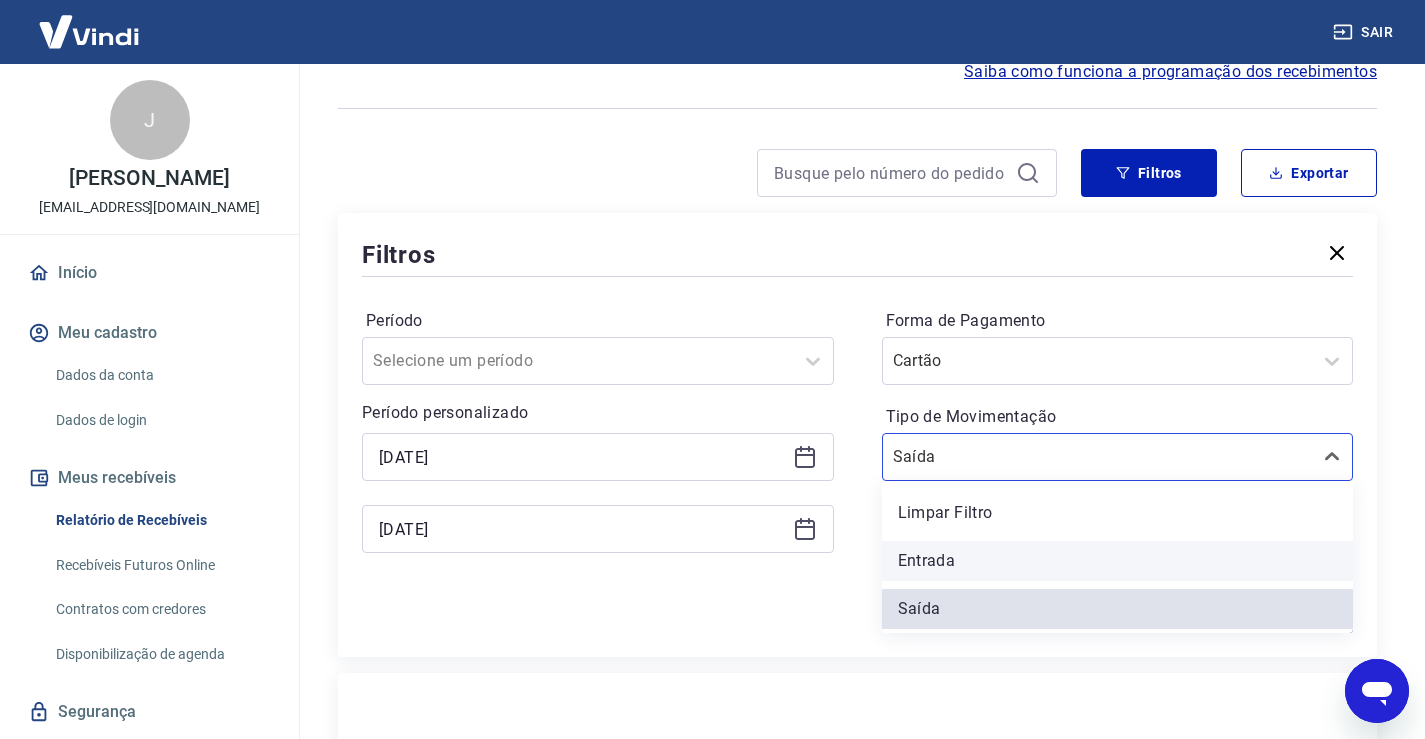 click on "Entrada" at bounding box center (1118, 561) 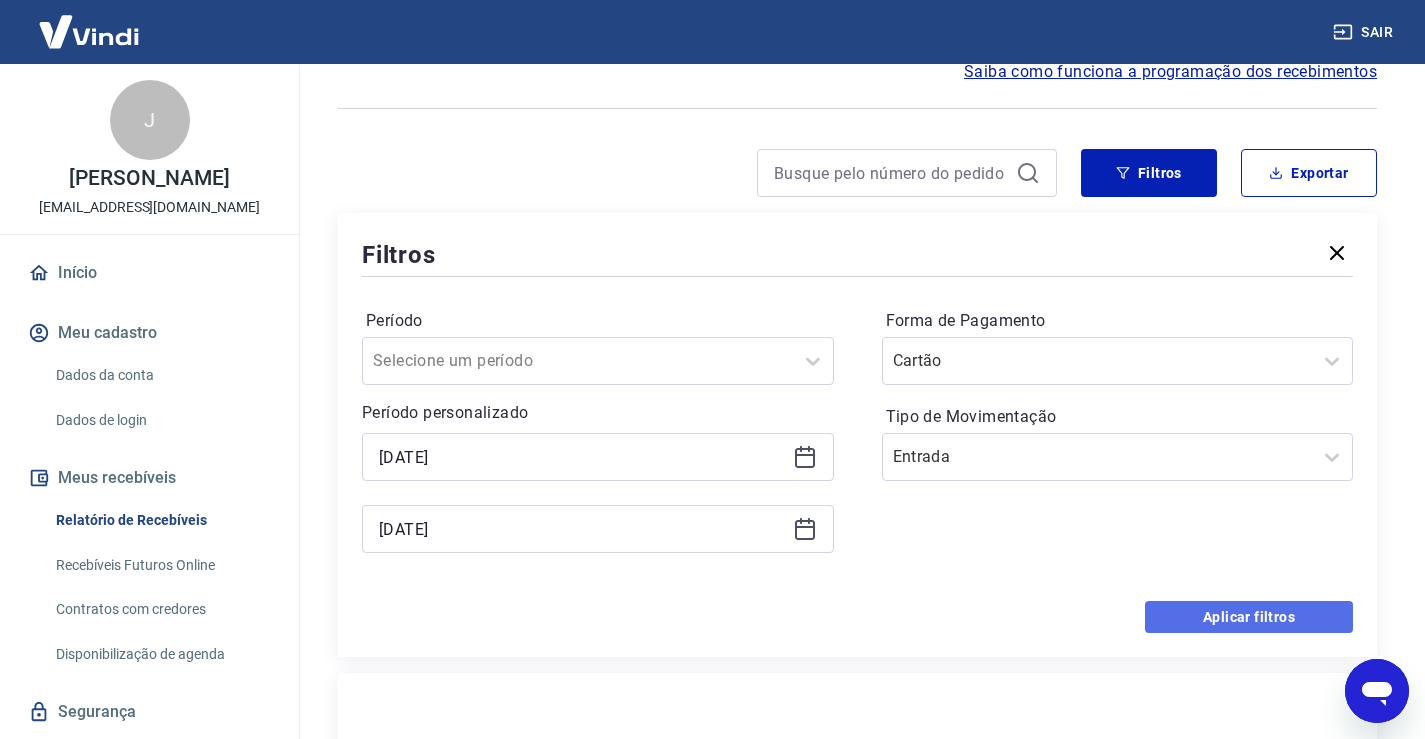 click on "Aplicar filtros" at bounding box center (1249, 617) 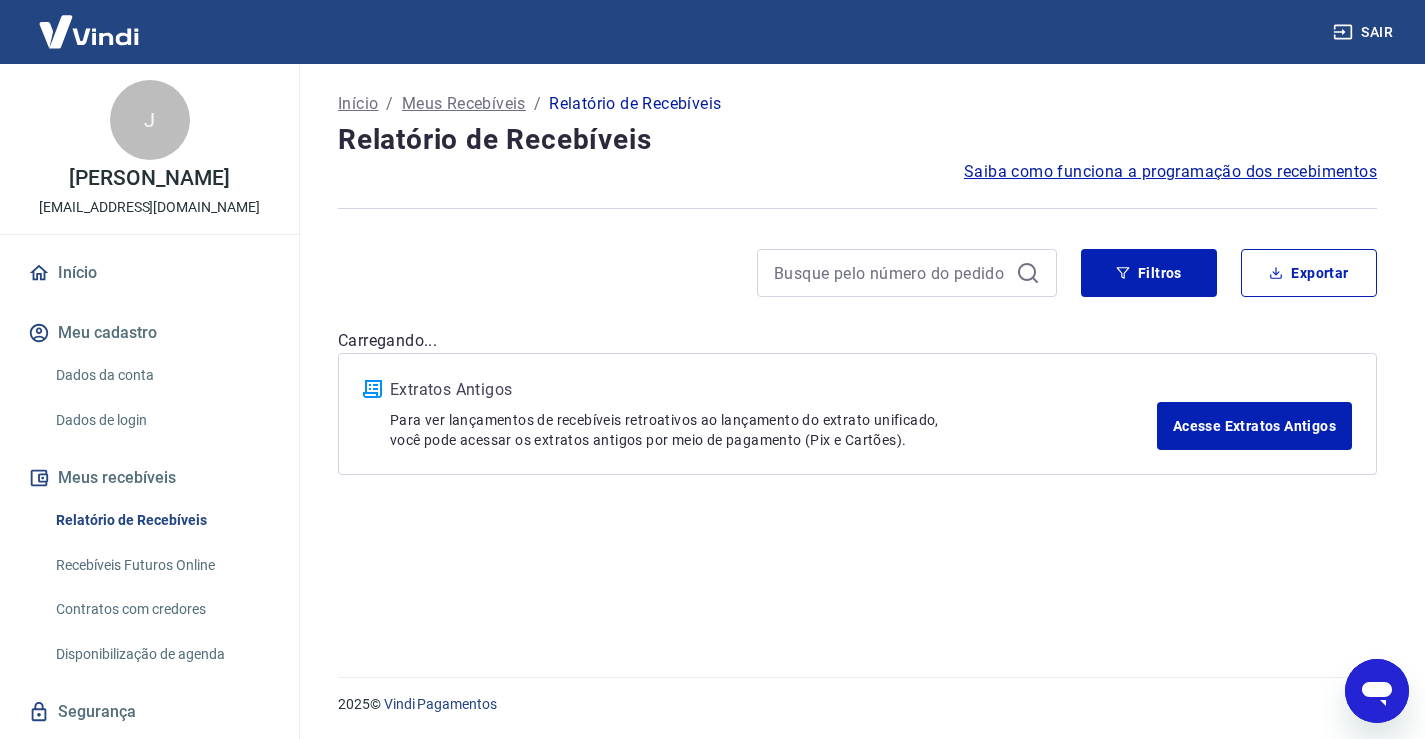 scroll, scrollTop: 0, scrollLeft: 0, axis: both 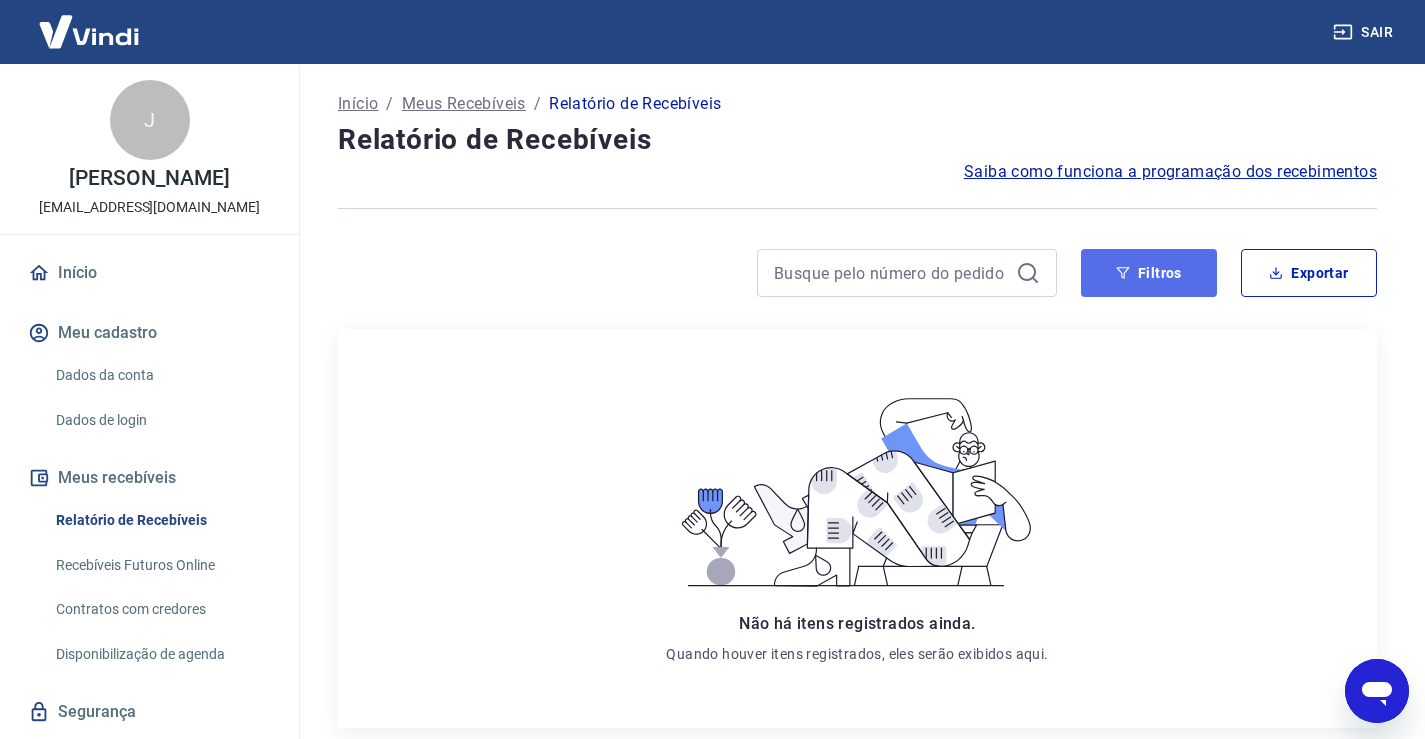click 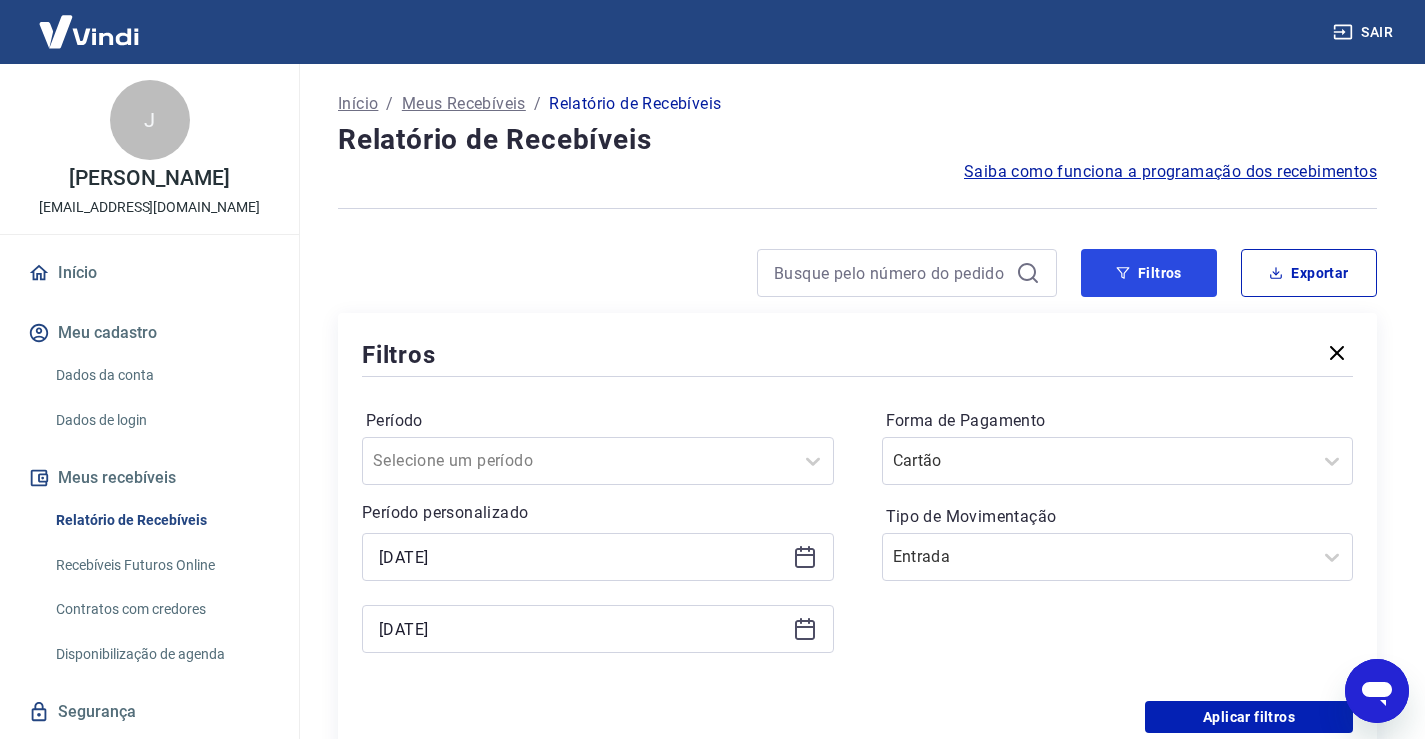 scroll, scrollTop: 100, scrollLeft: 0, axis: vertical 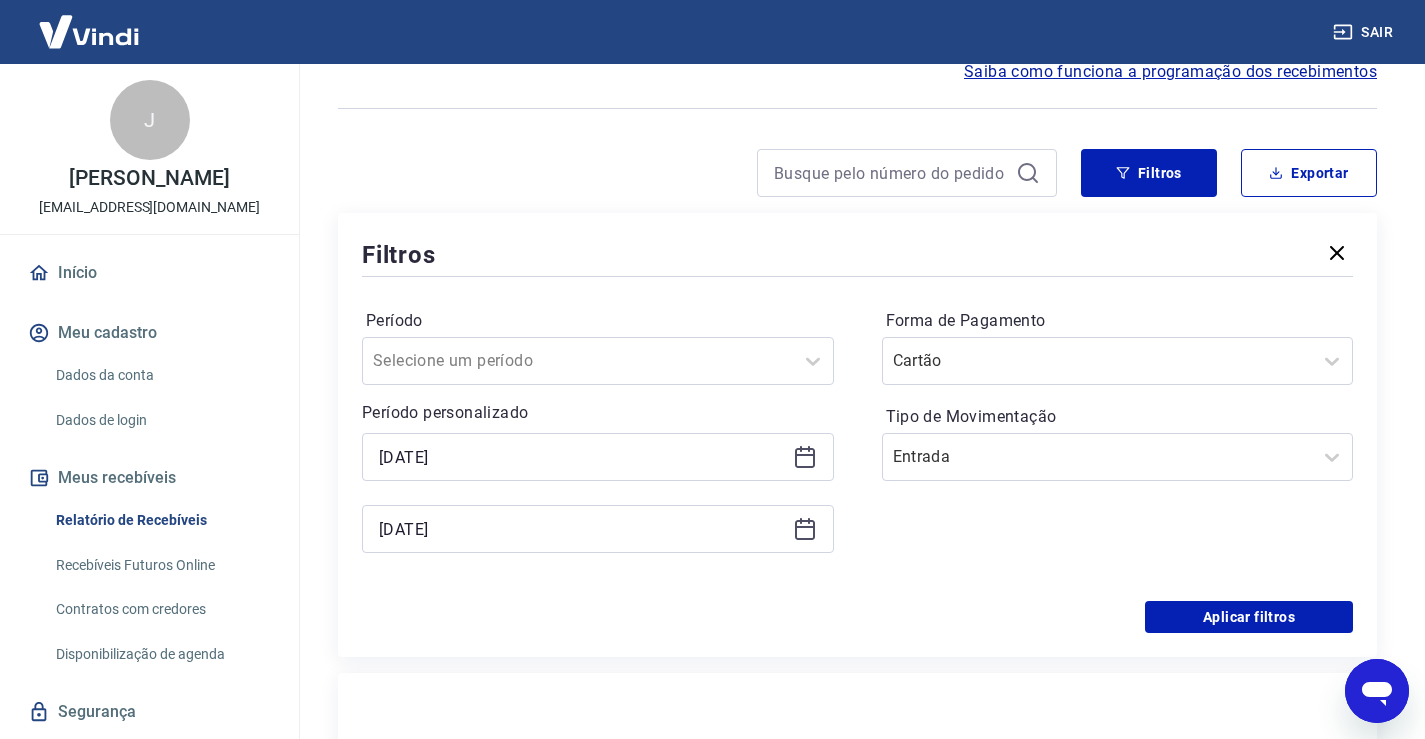 click 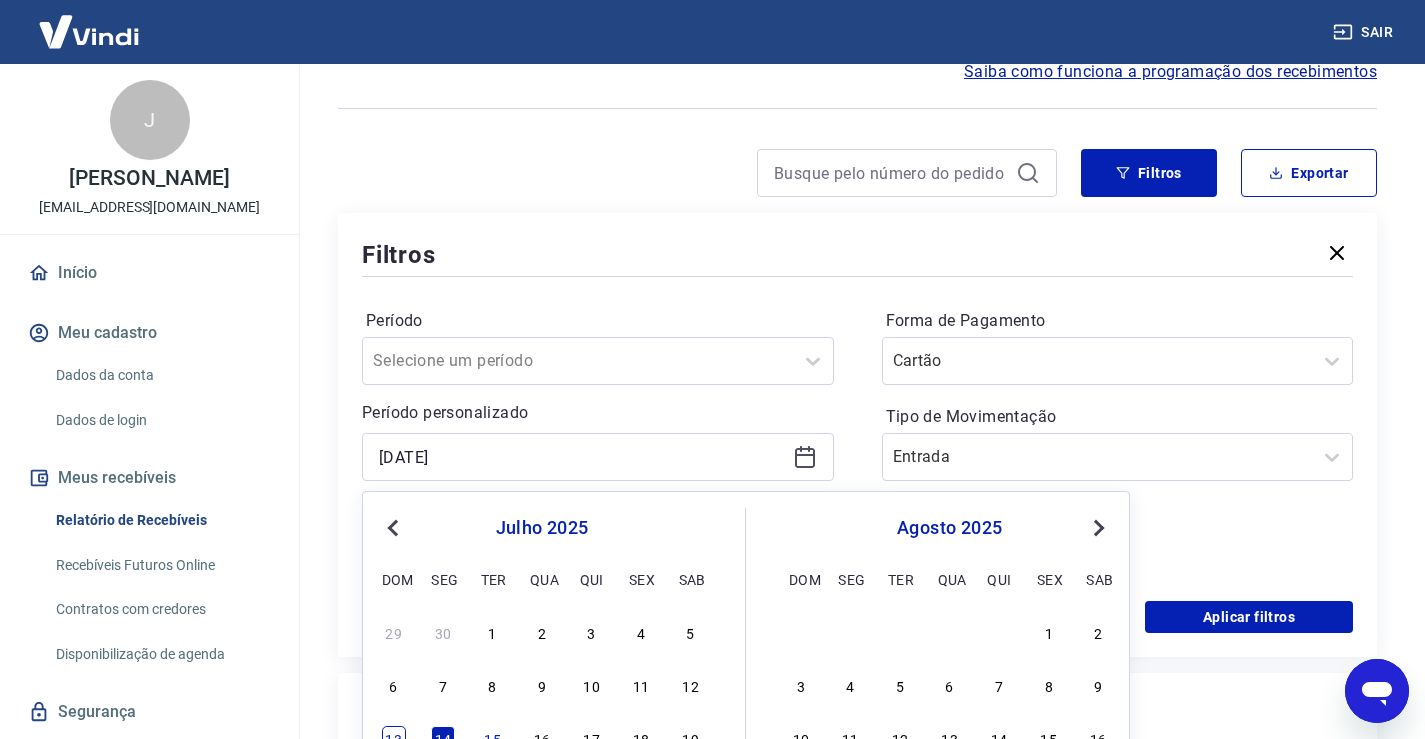 click on "13" at bounding box center [394, 738] 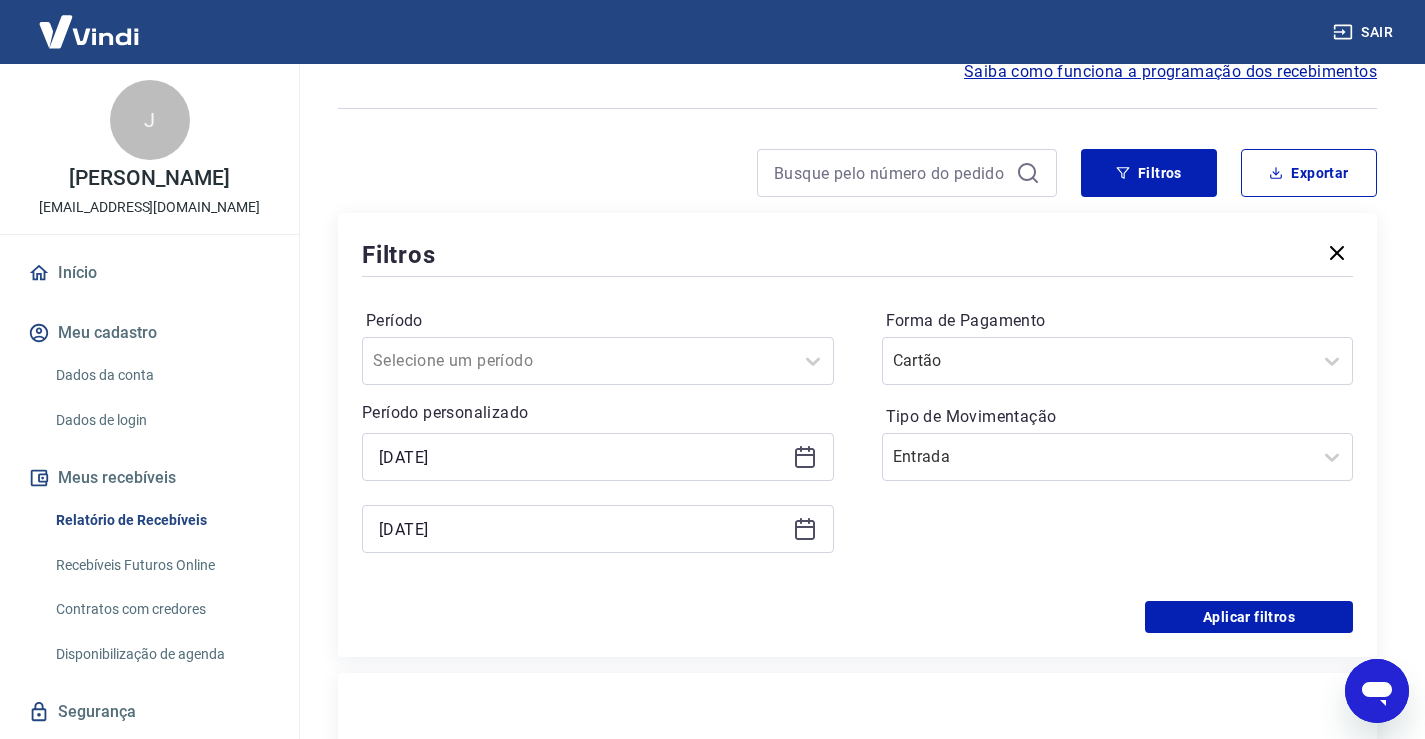 click 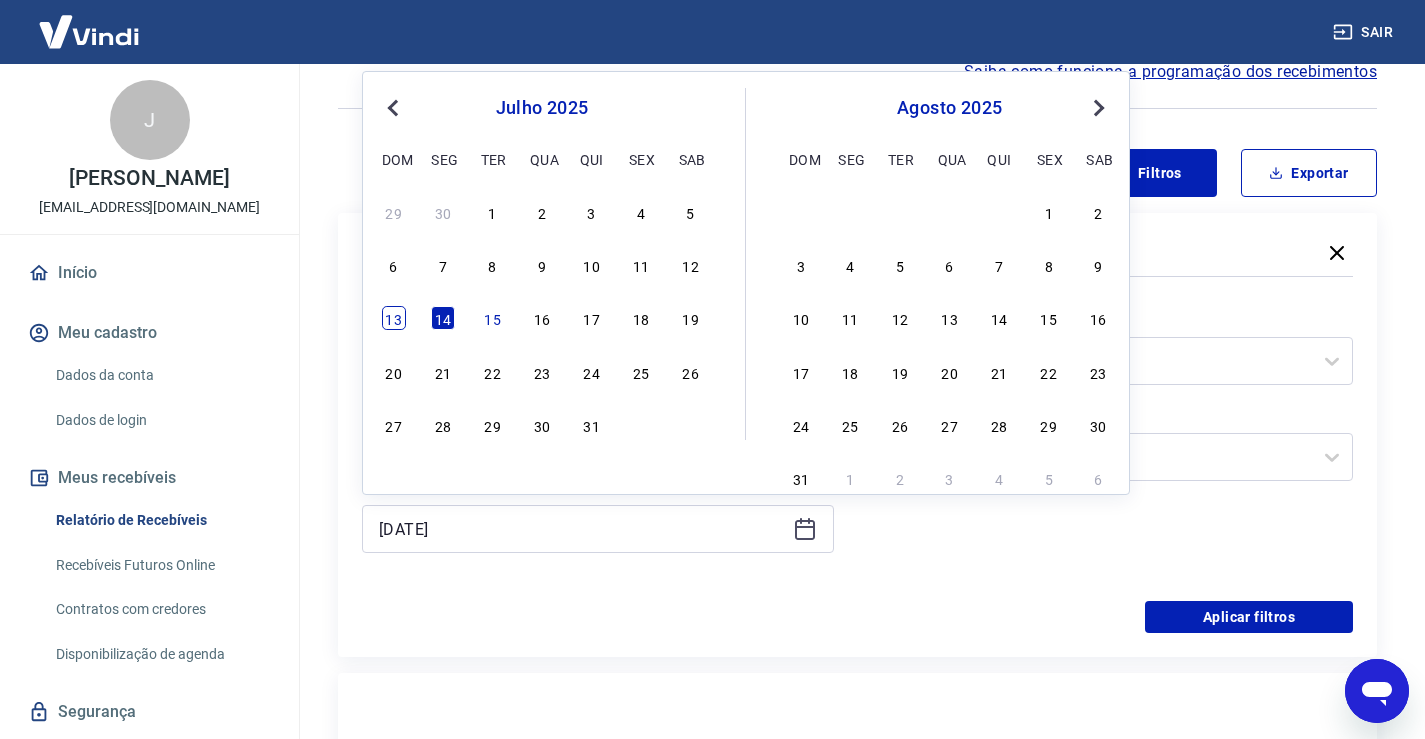 click on "13" at bounding box center (394, 318) 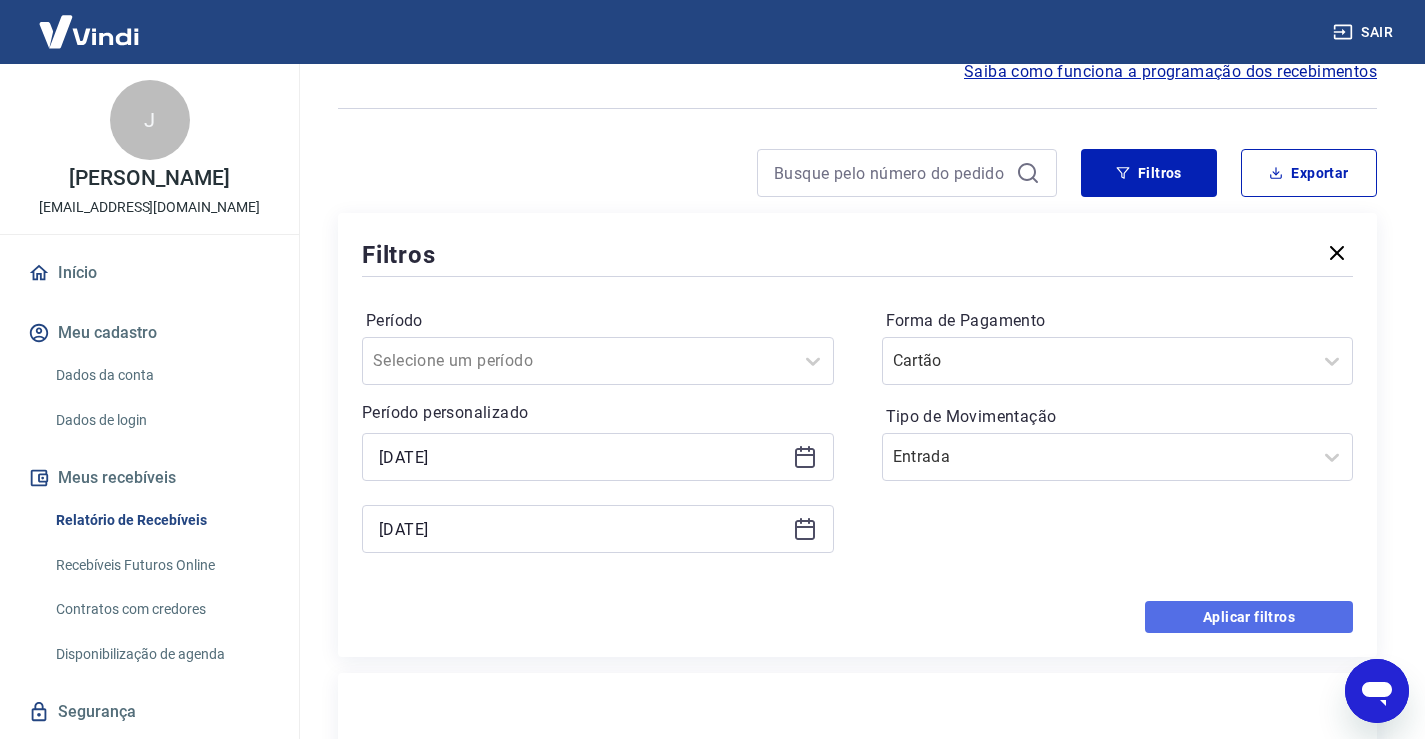 click on "Aplicar filtros" at bounding box center (1249, 617) 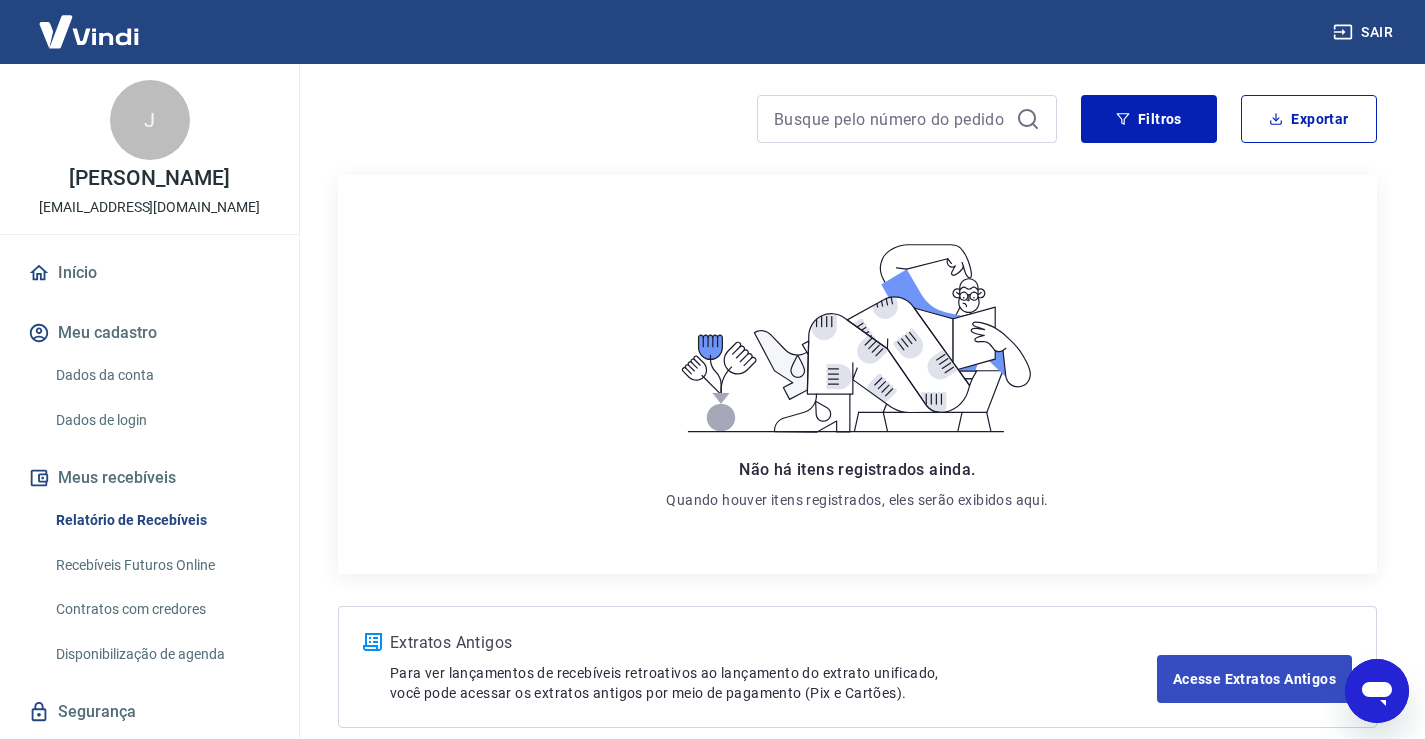 scroll, scrollTop: 254, scrollLeft: 0, axis: vertical 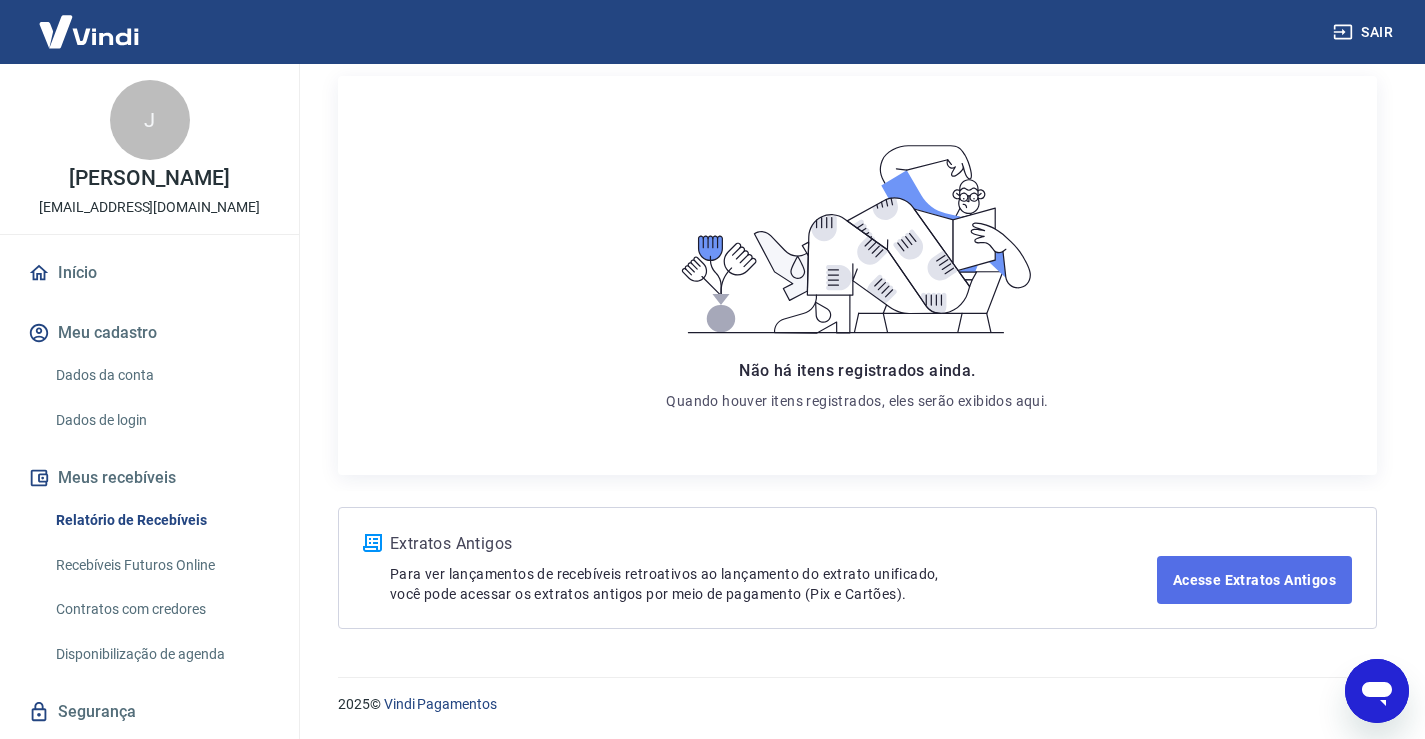 click on "Acesse Extratos Antigos" at bounding box center [1254, 580] 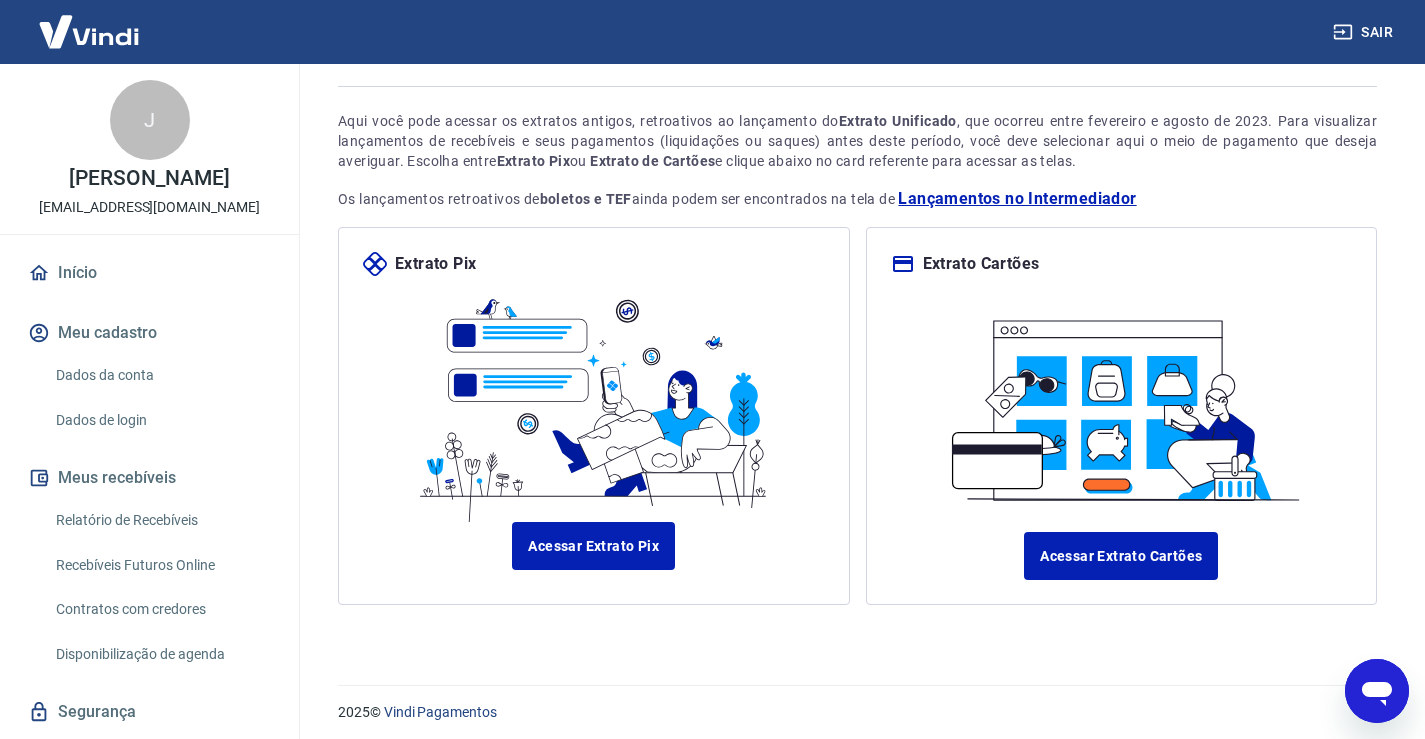 scroll, scrollTop: 107, scrollLeft: 0, axis: vertical 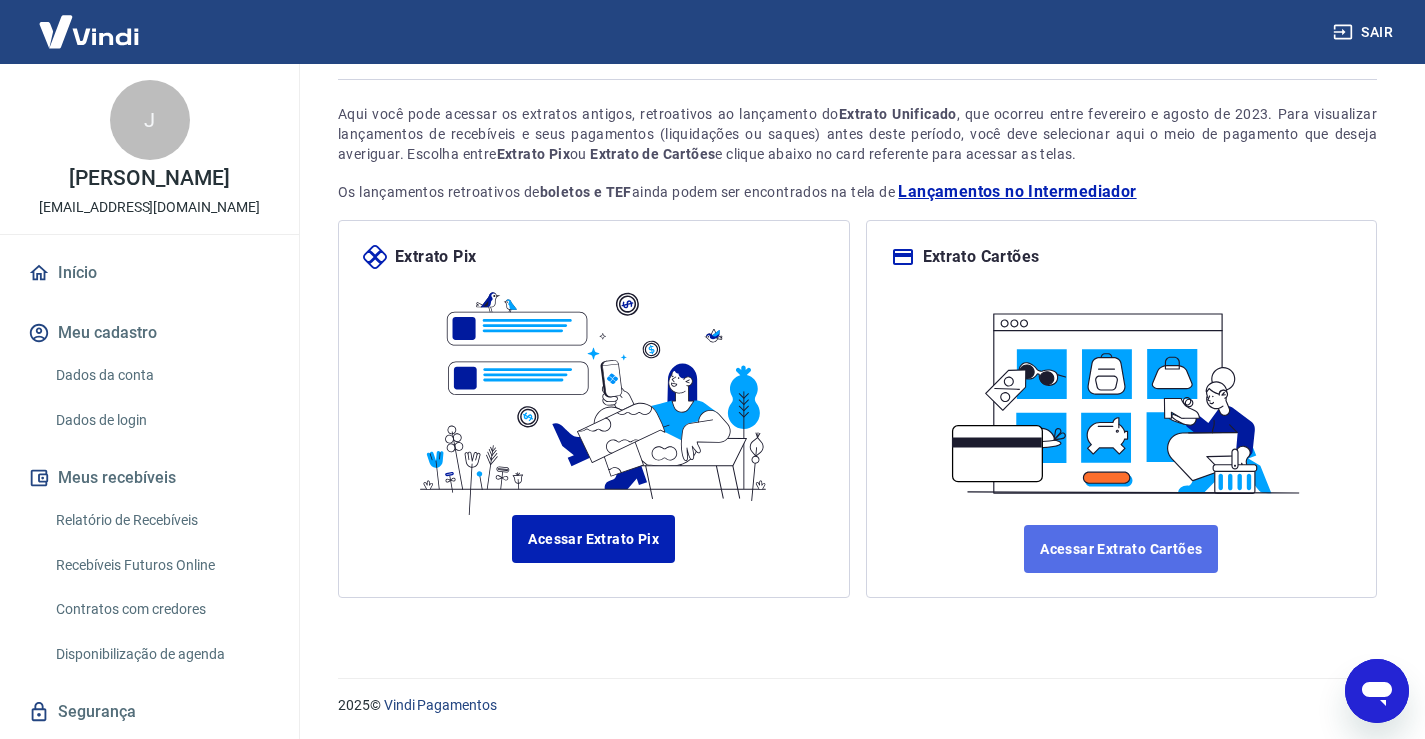 click on "Acessar Extrato Cartões" at bounding box center (1121, 549) 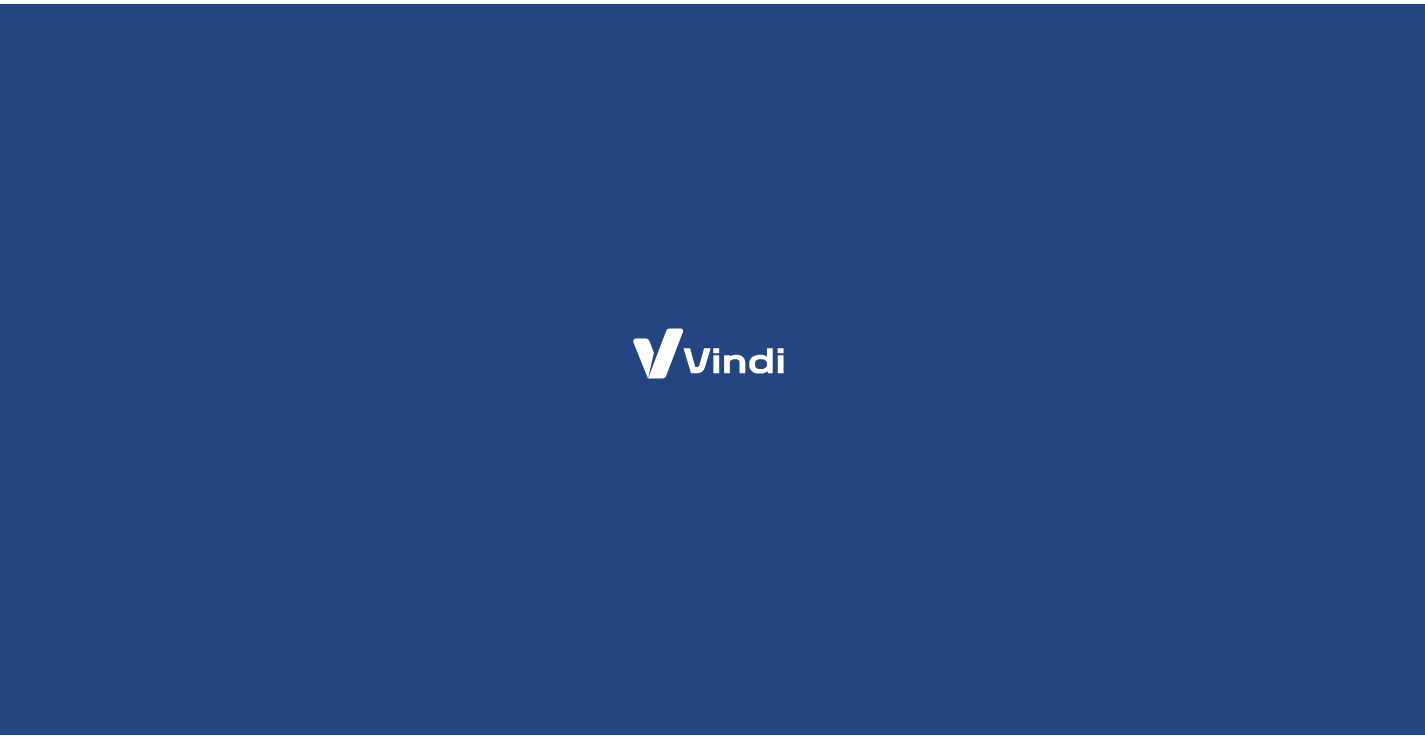 scroll, scrollTop: 0, scrollLeft: 0, axis: both 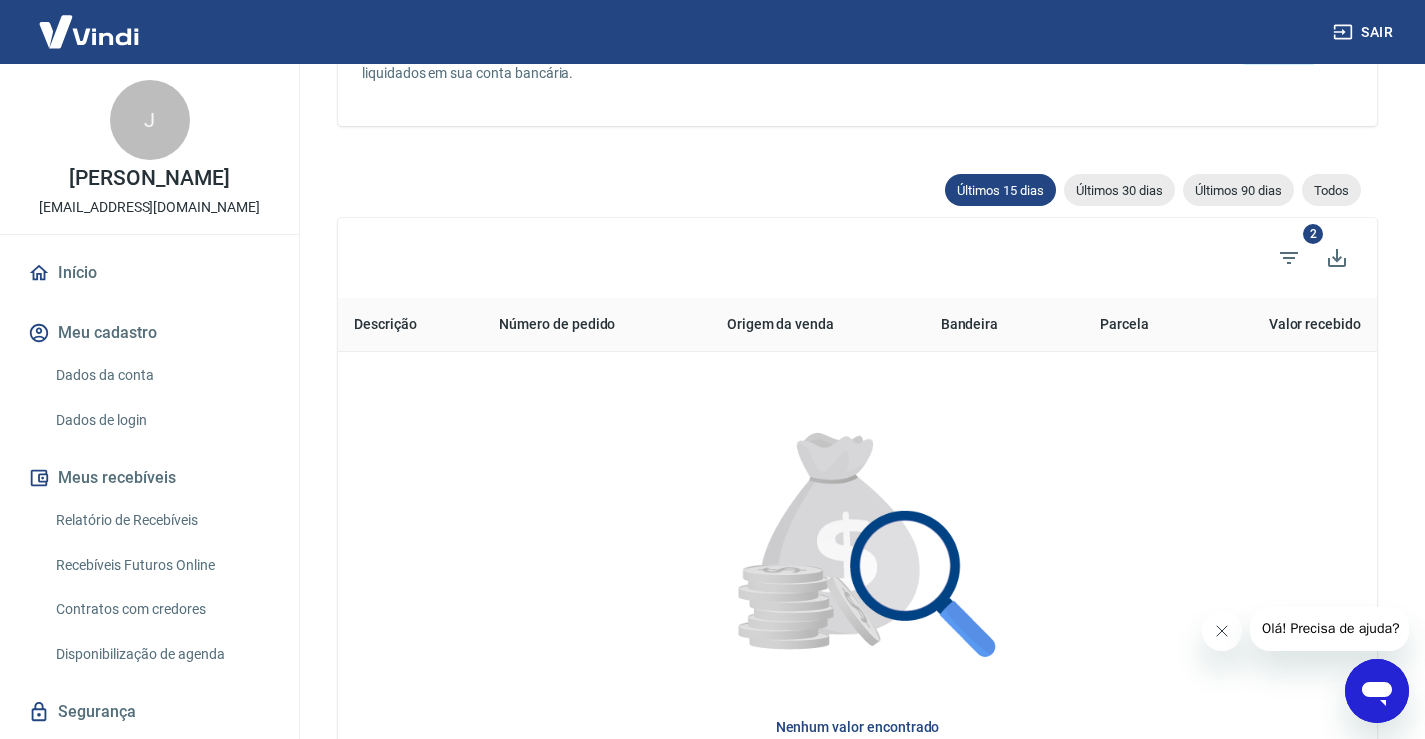 click 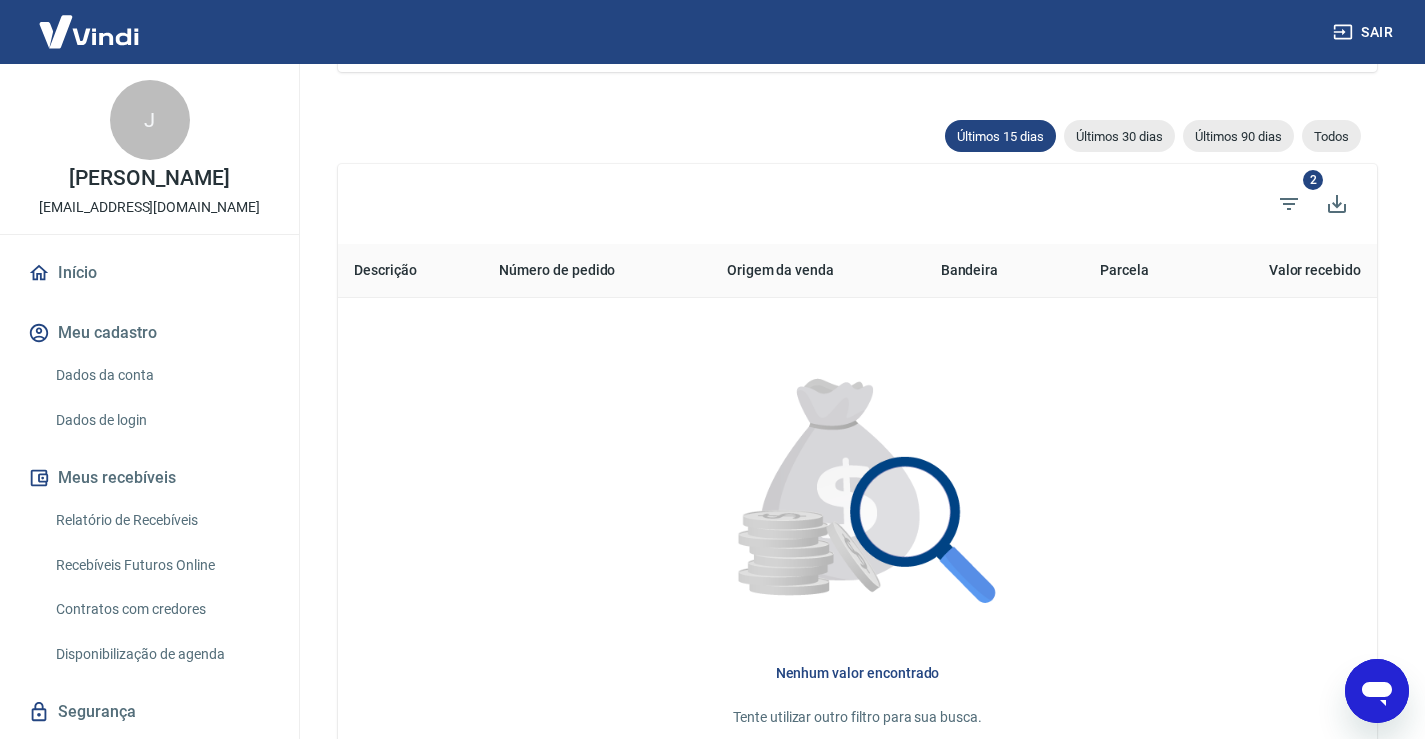 scroll, scrollTop: 154, scrollLeft: 0, axis: vertical 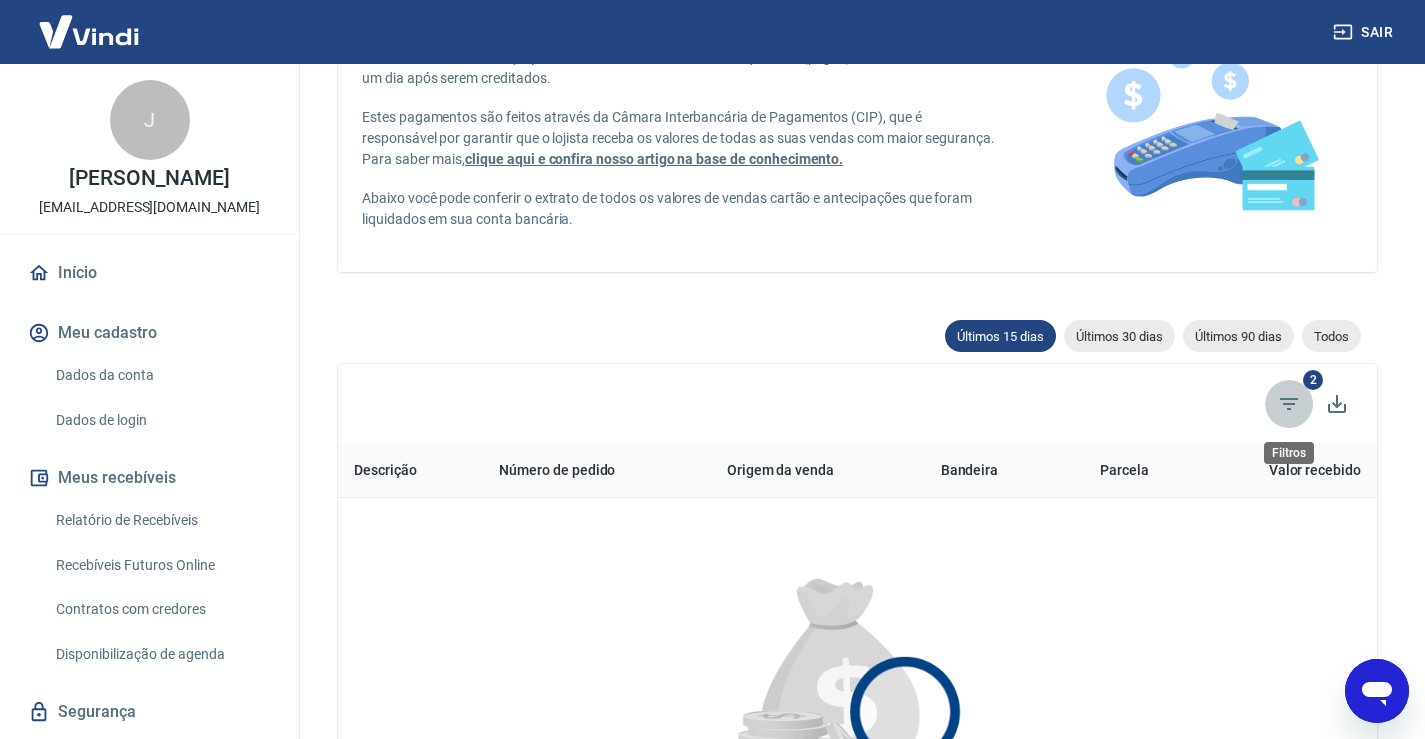 click at bounding box center [1289, 404] 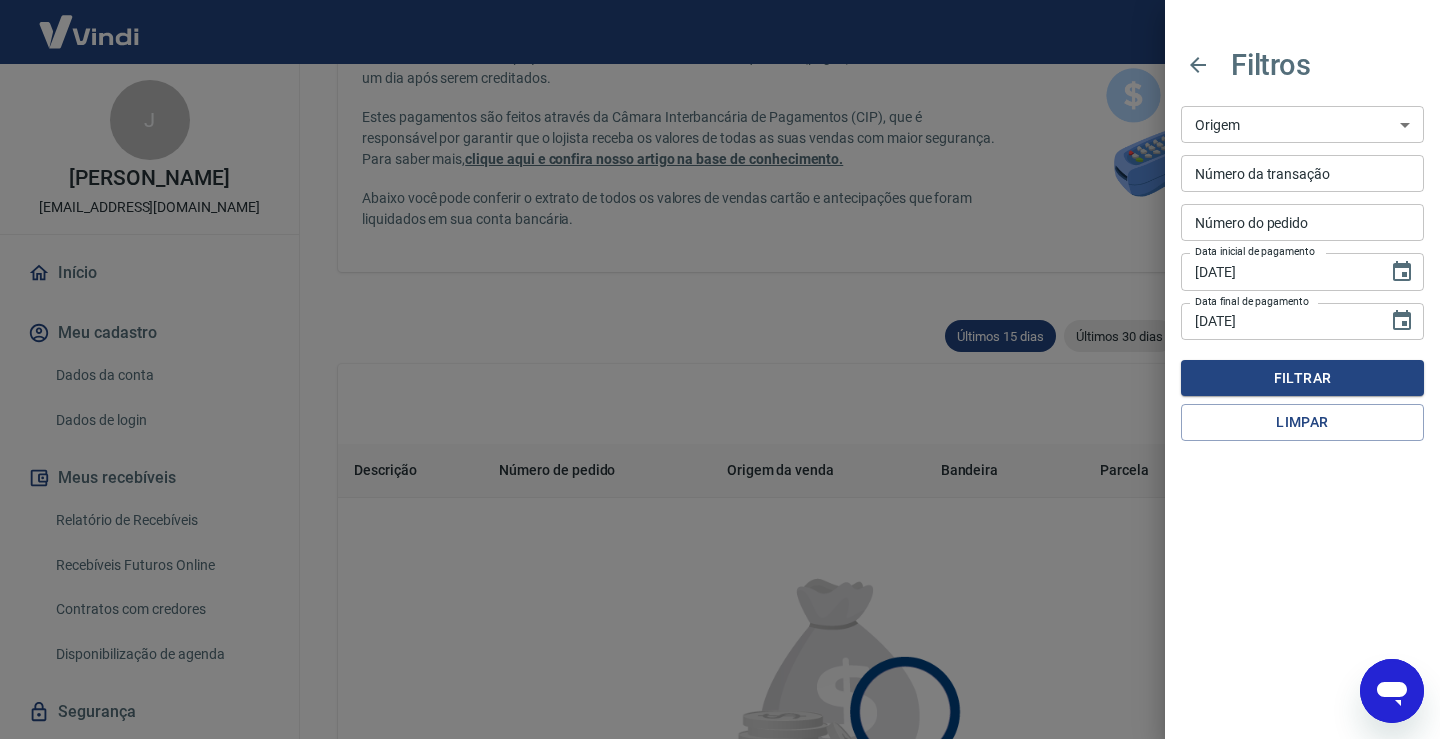 click on "Maquininha Intermediador" at bounding box center (1302, 124) 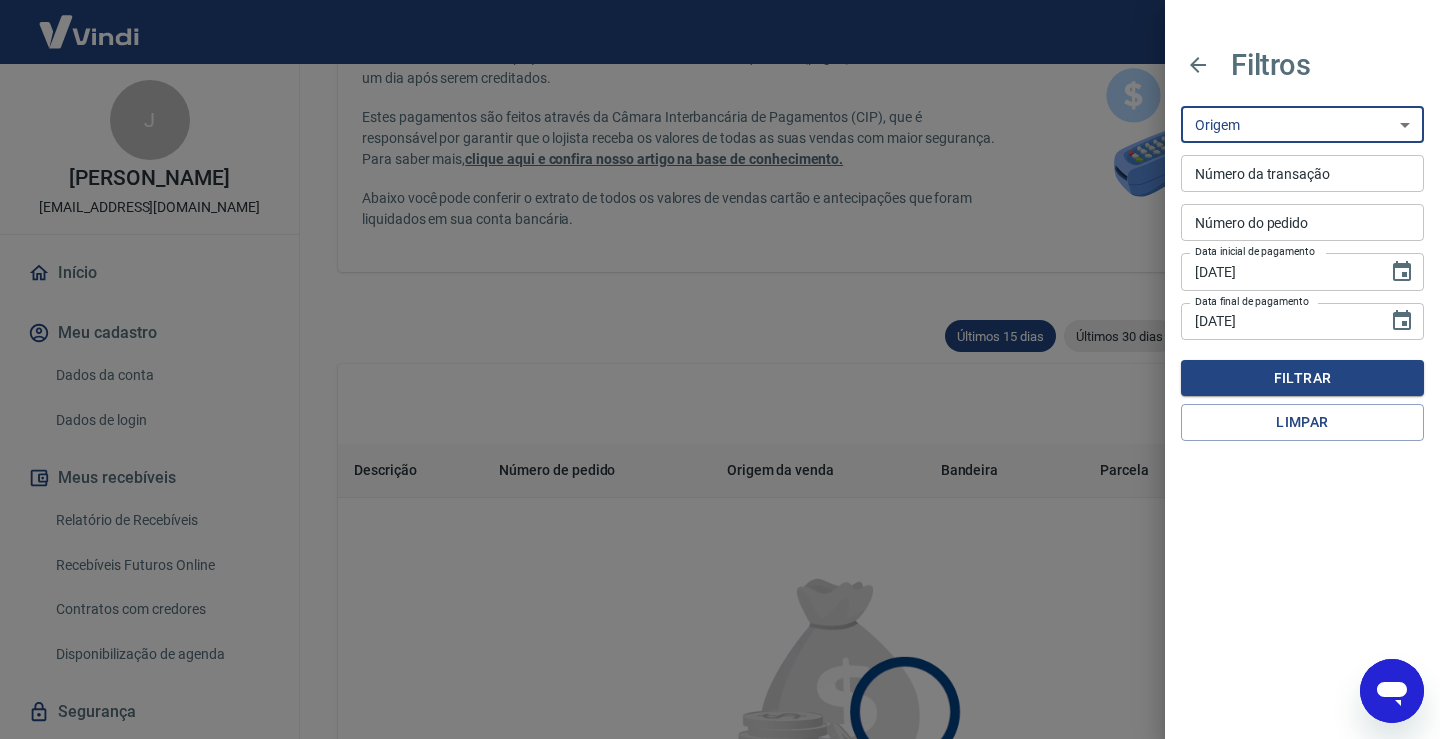 click on "Maquininha Intermediador" at bounding box center (1302, 124) 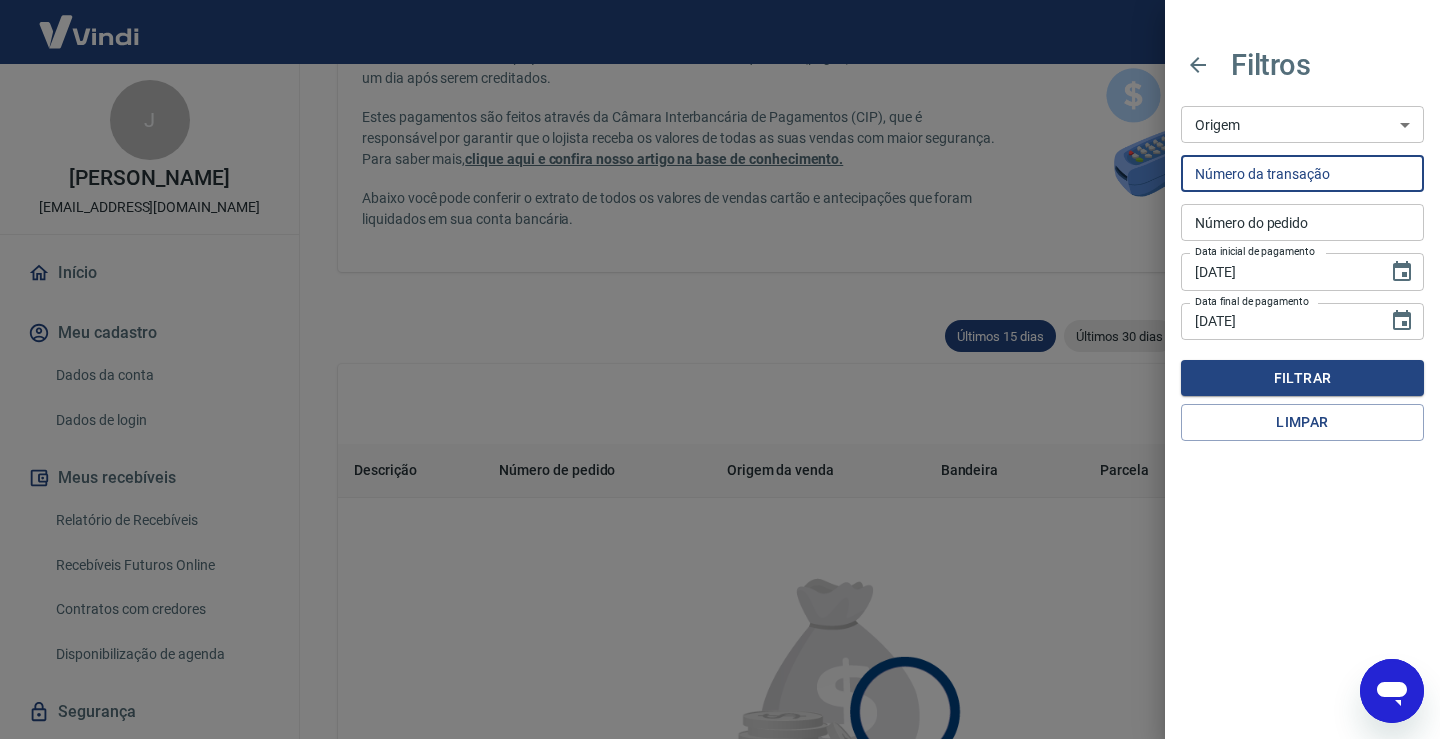 click on "Número da transação" at bounding box center (1302, 173) 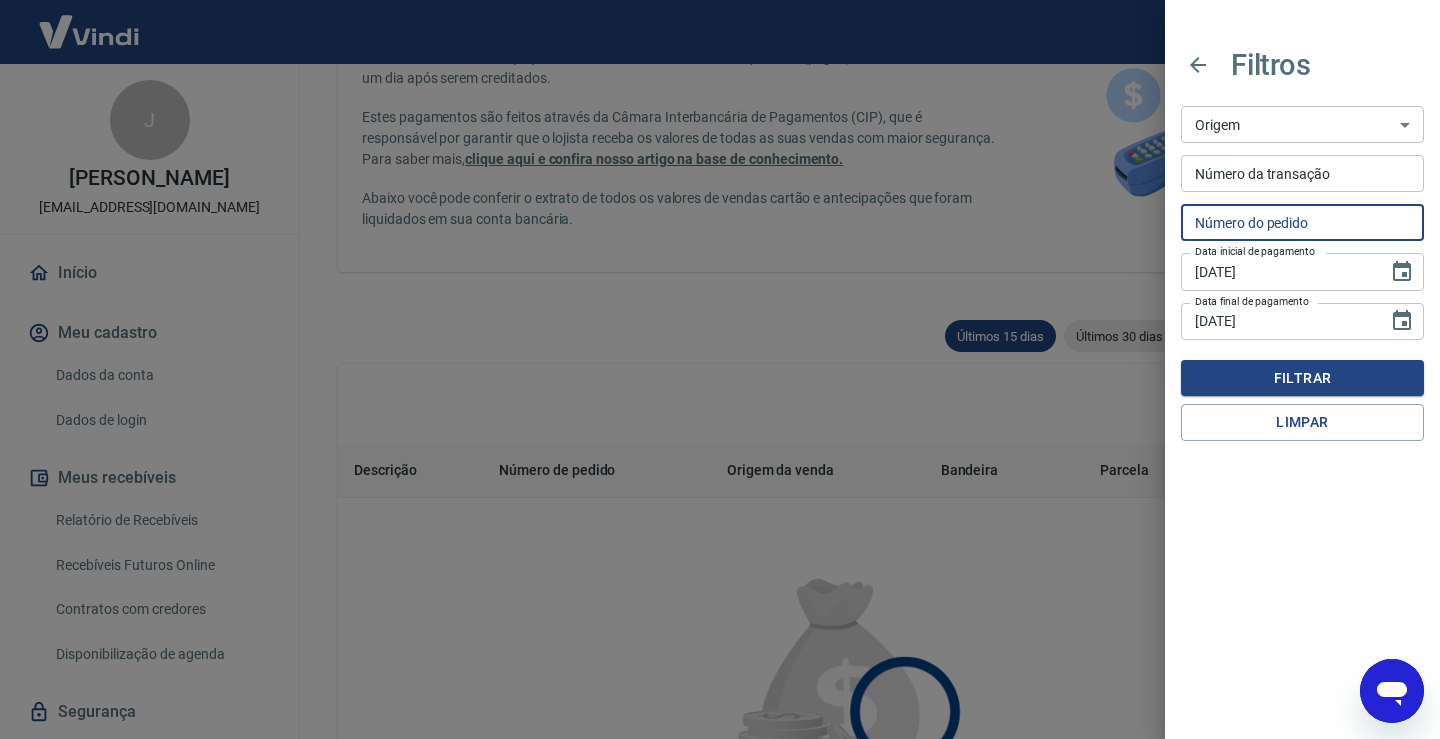 click on "Número do pedido" at bounding box center [1302, 222] 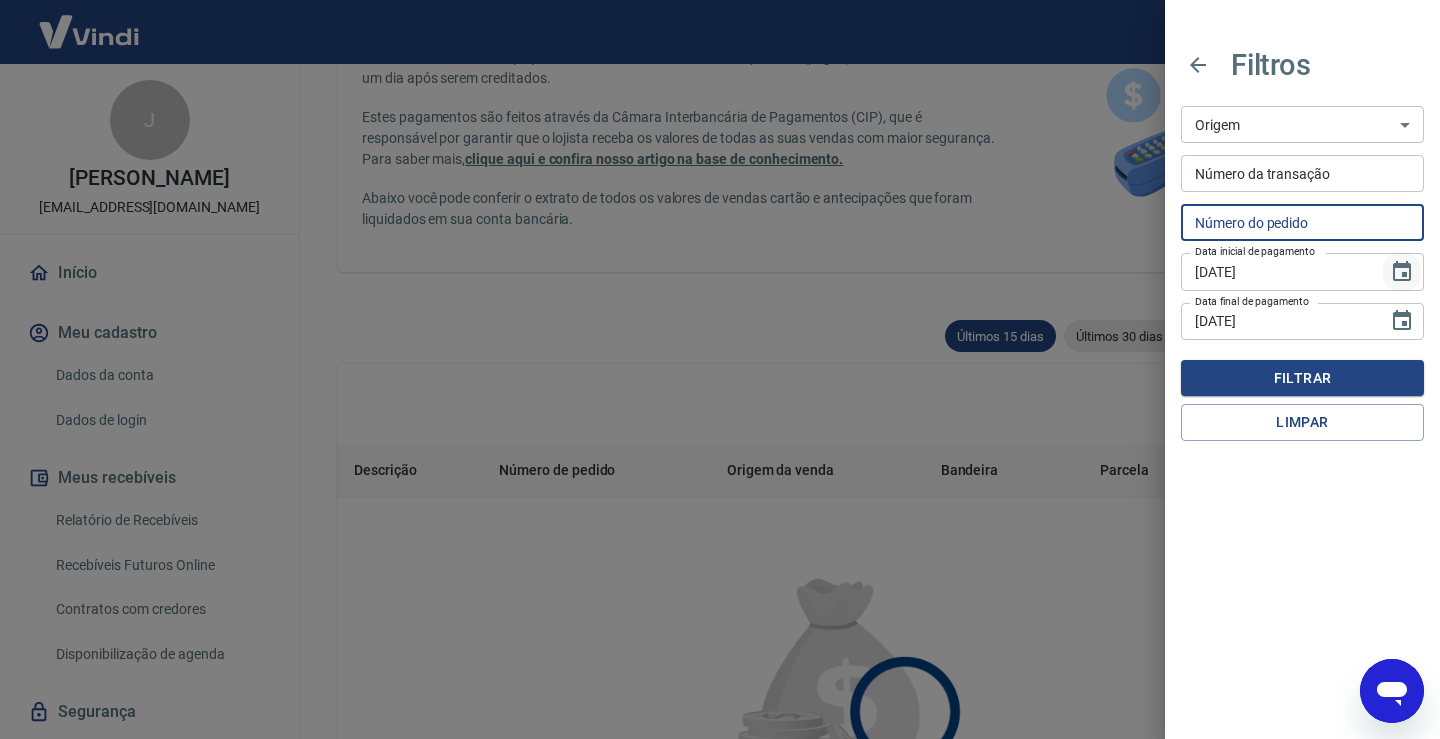 click 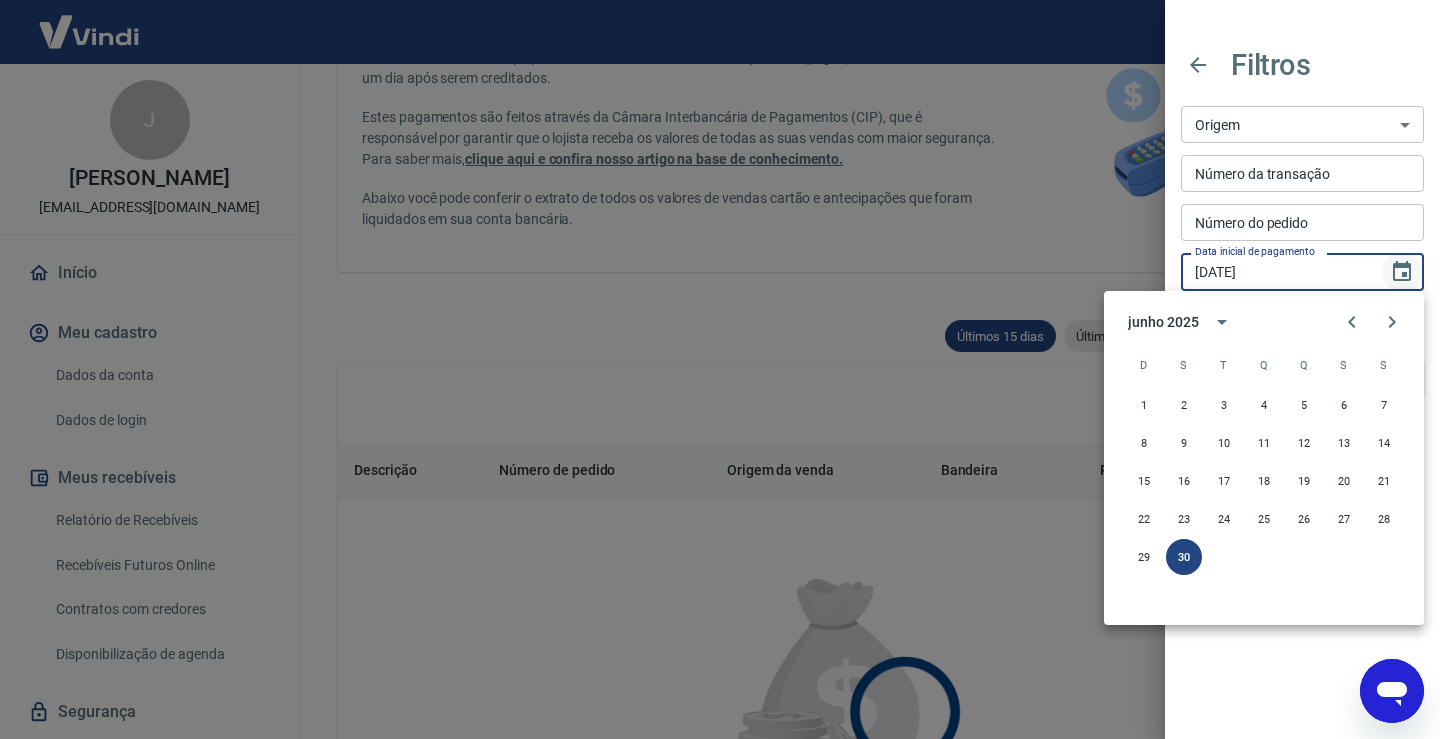 click 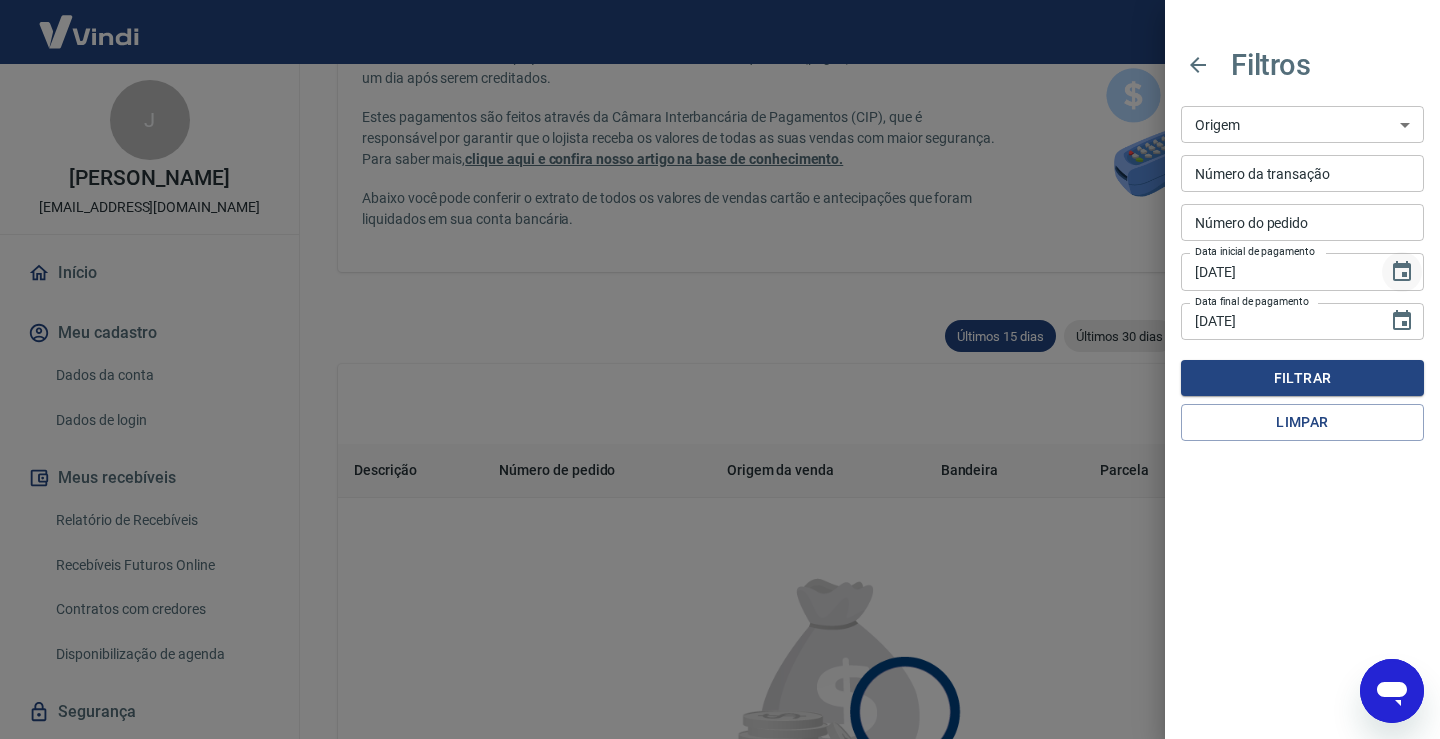 click 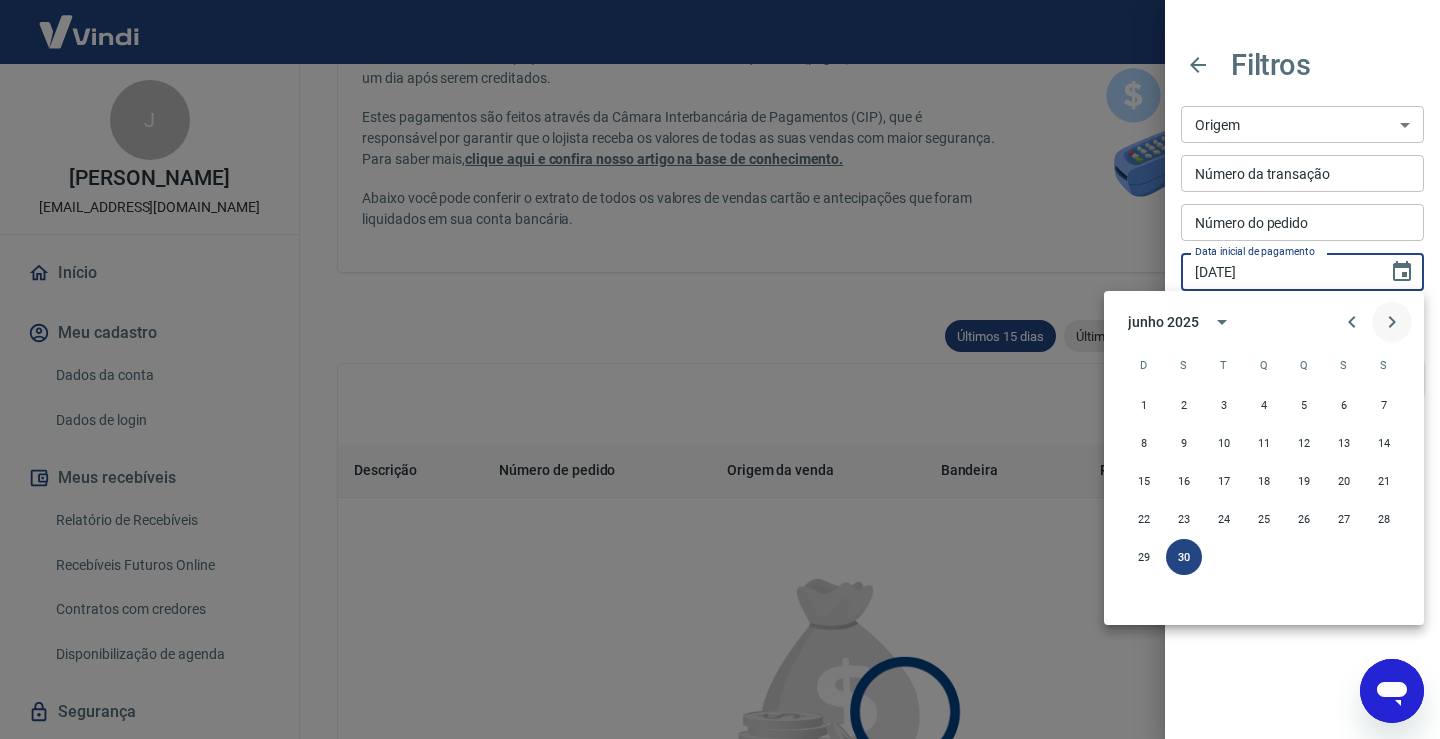 click 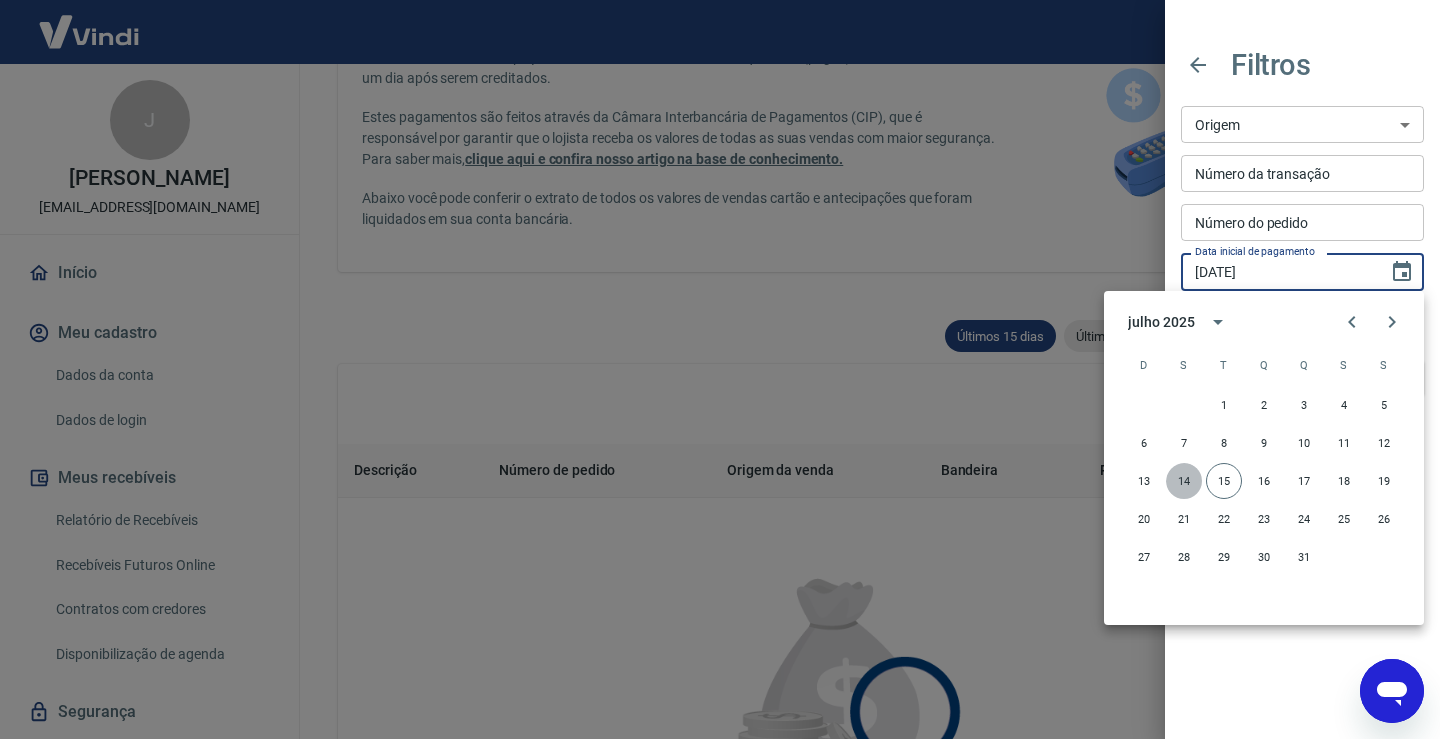 click on "14" at bounding box center (1184, 481) 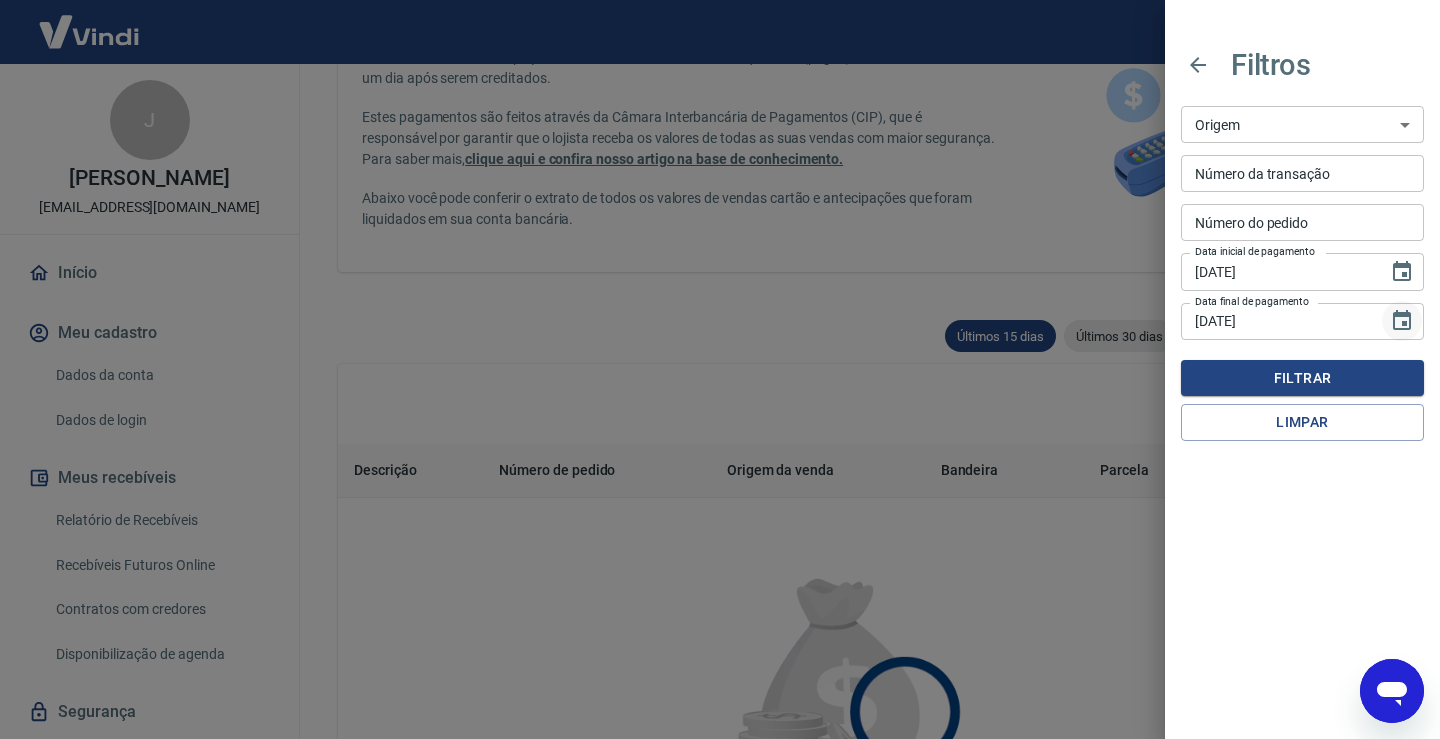 click 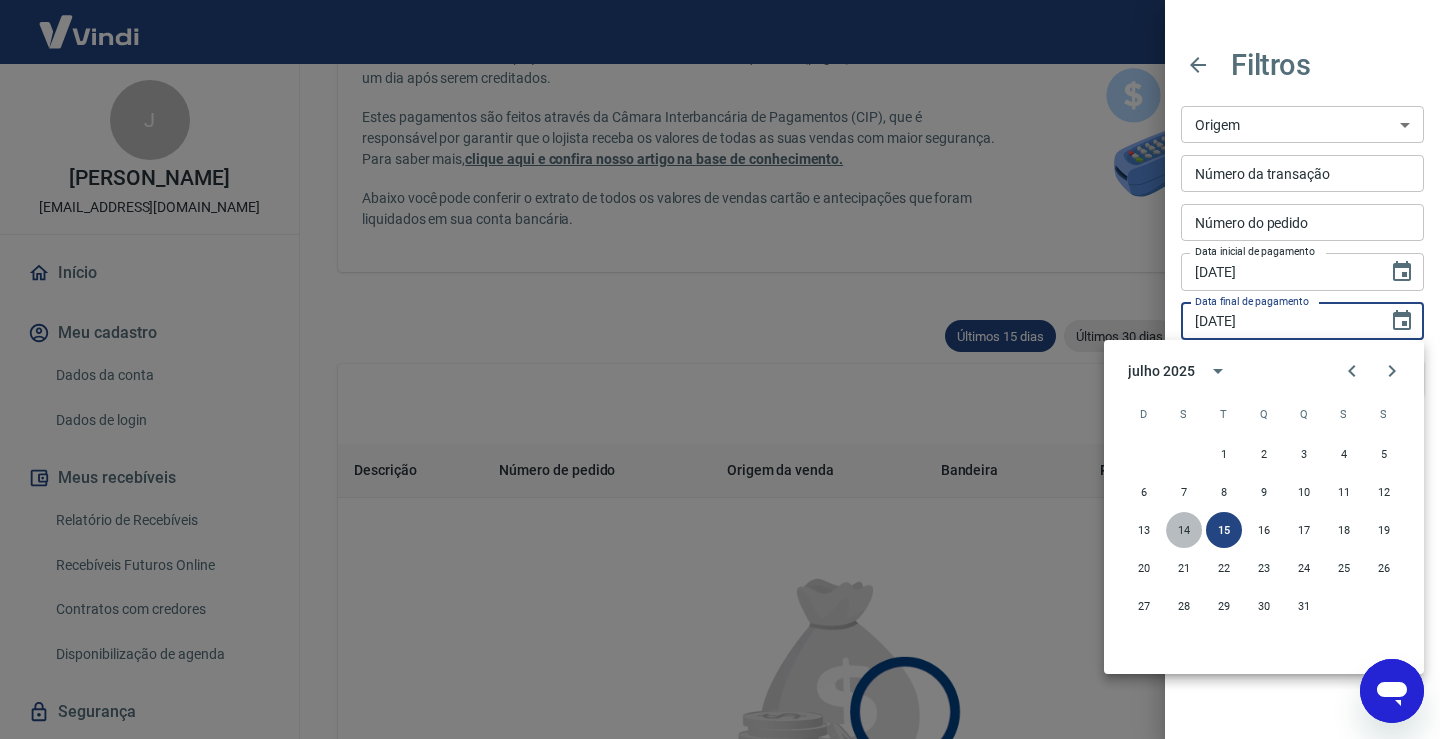 click on "14" at bounding box center (1184, 530) 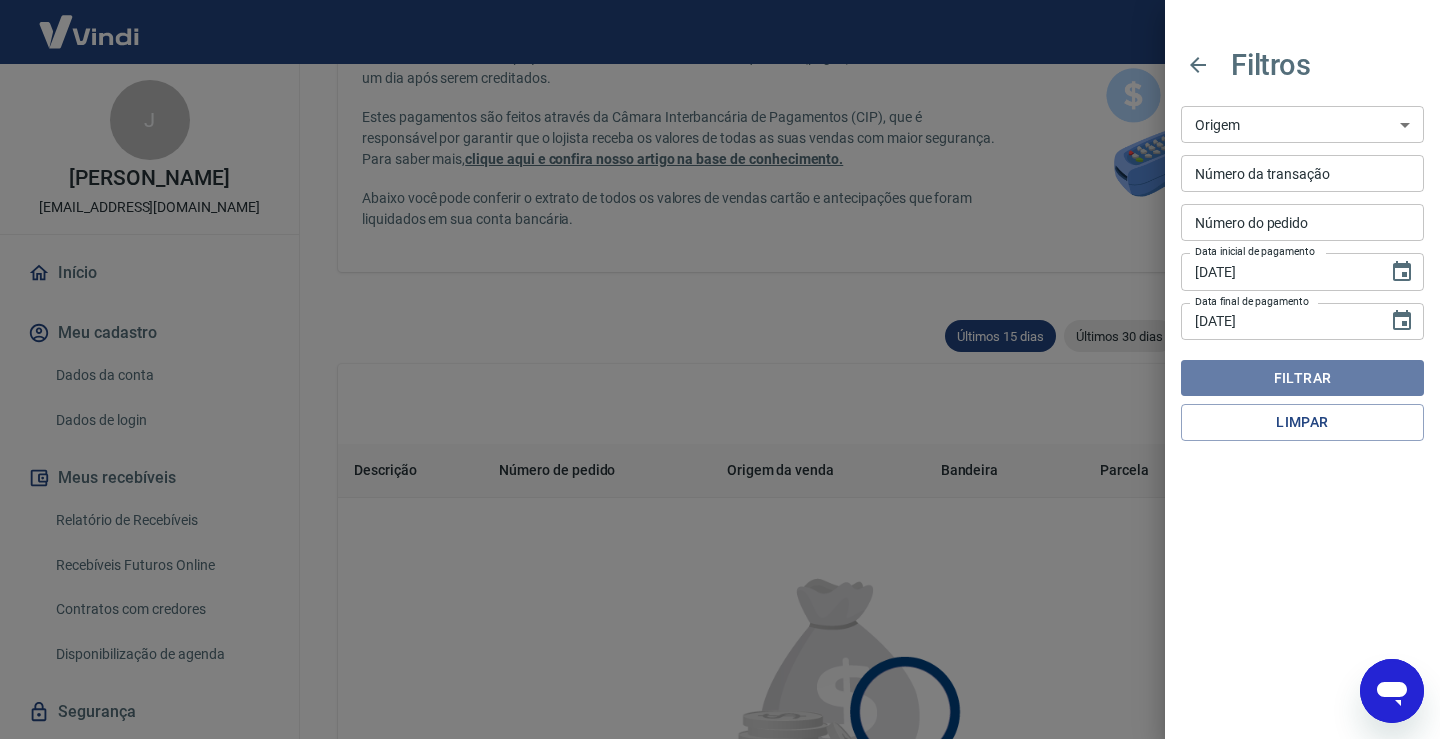 click on "Filtrar" at bounding box center (1302, 378) 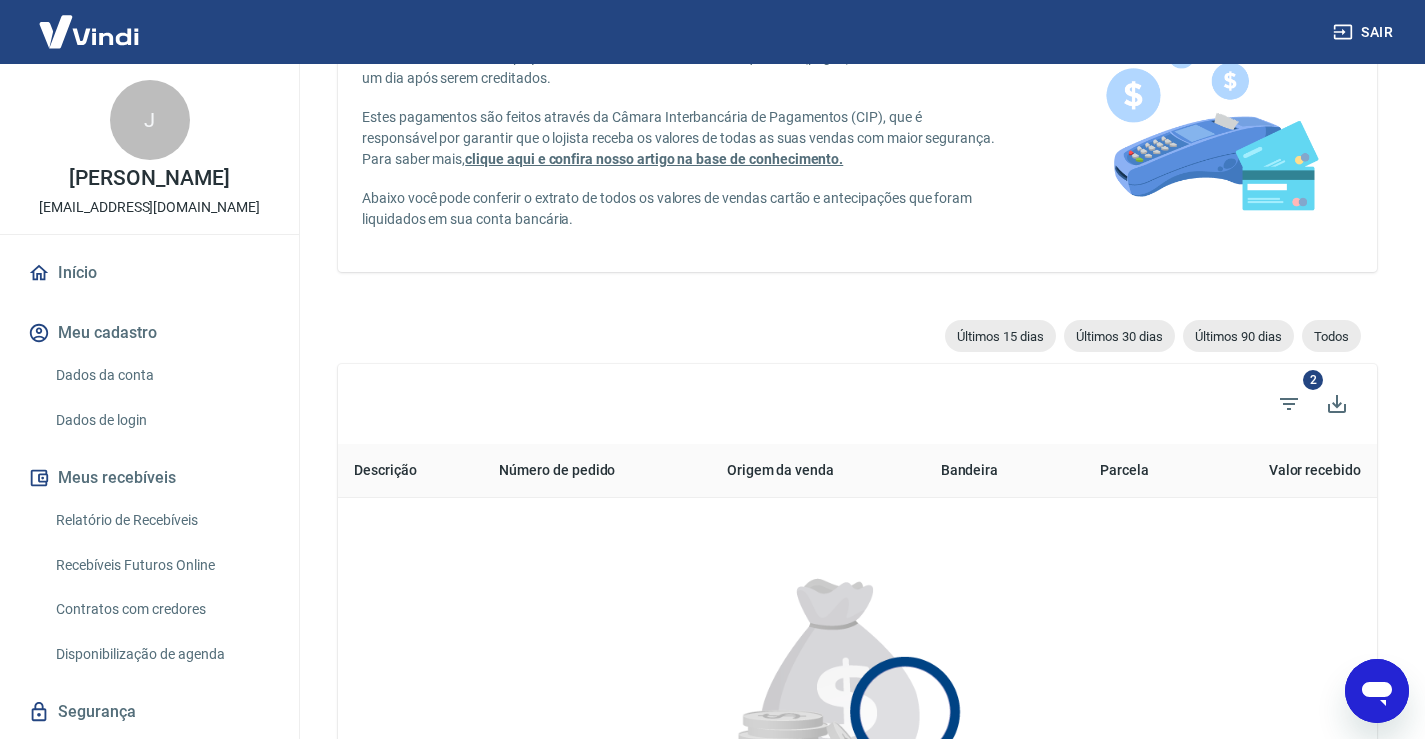 click on "Descrição" at bounding box center (410, 471) 